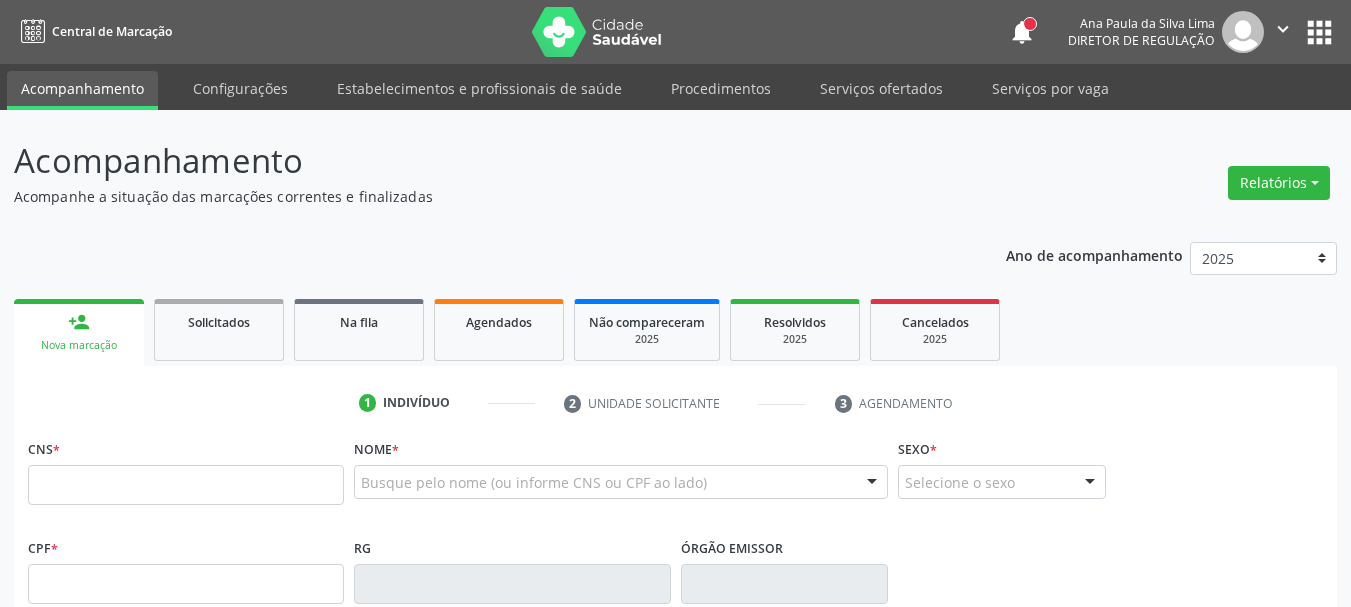 scroll, scrollTop: 0, scrollLeft: 0, axis: both 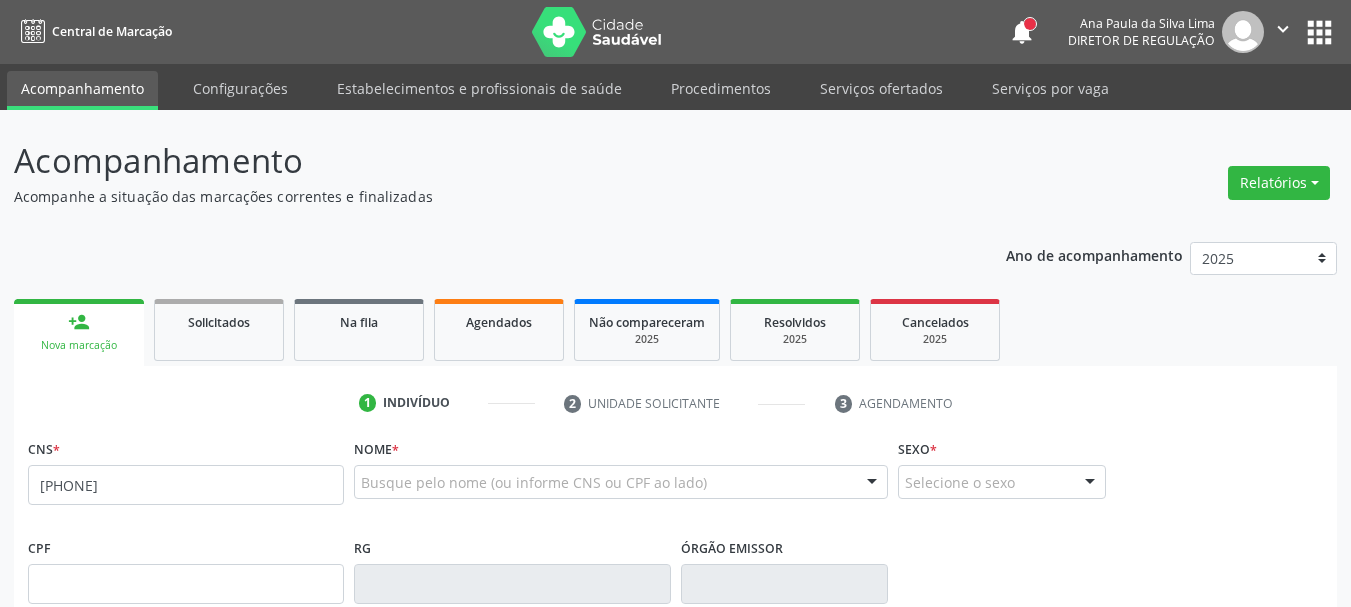 type on "[PHONE]" 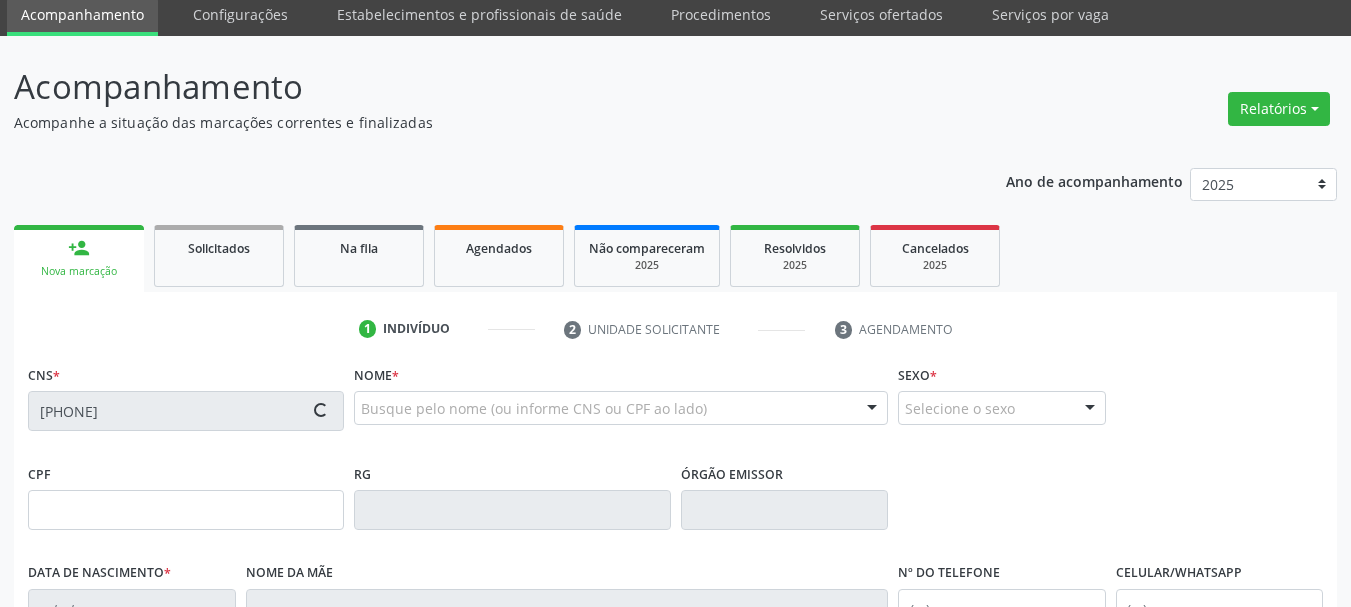 scroll, scrollTop: 200, scrollLeft: 0, axis: vertical 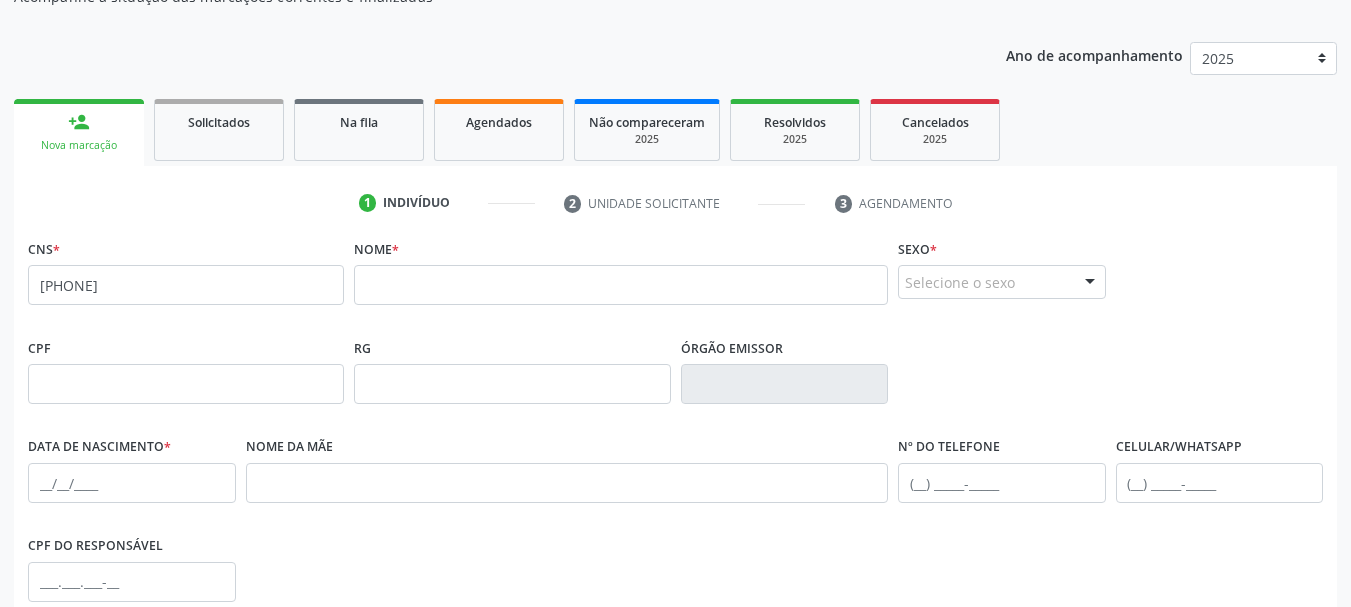 click on "Nome
*" at bounding box center [621, 269] 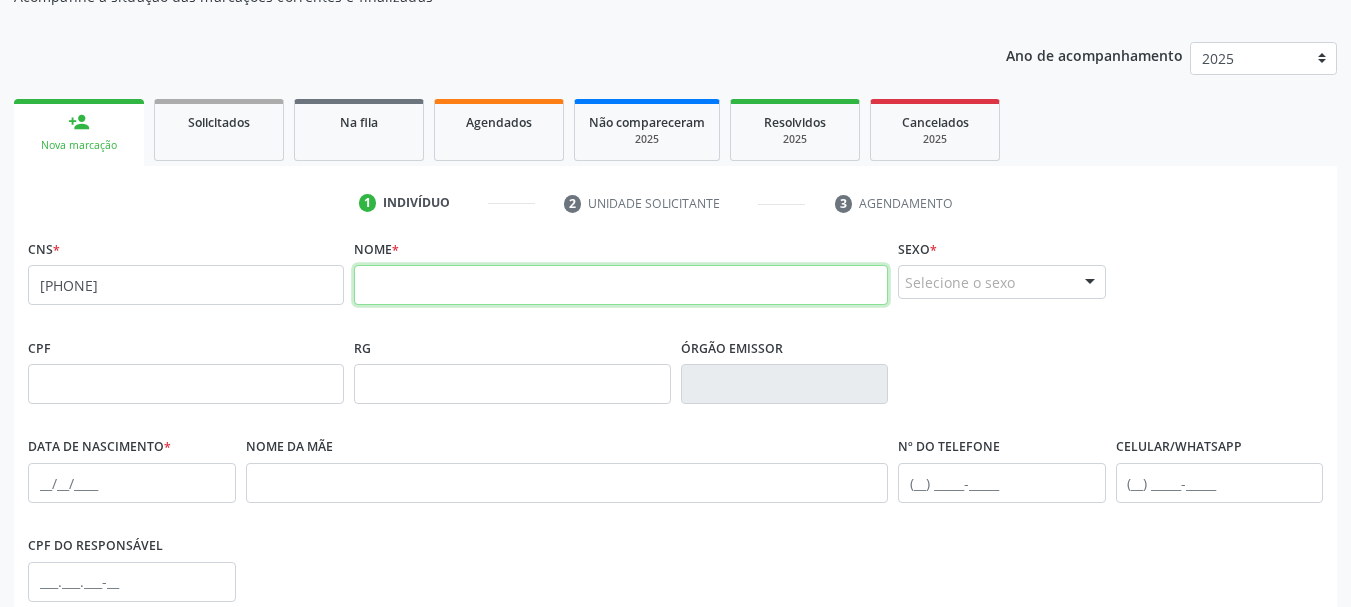click at bounding box center (621, 285) 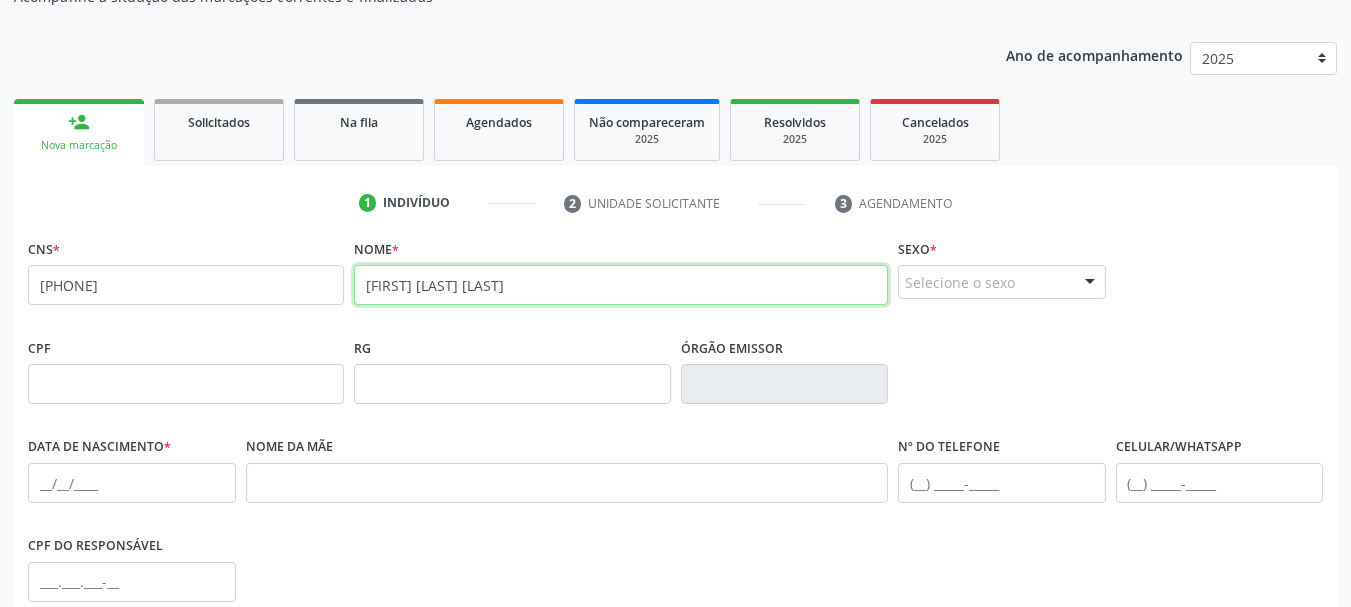 type on "[FIRST] [LAST] [LAST]" 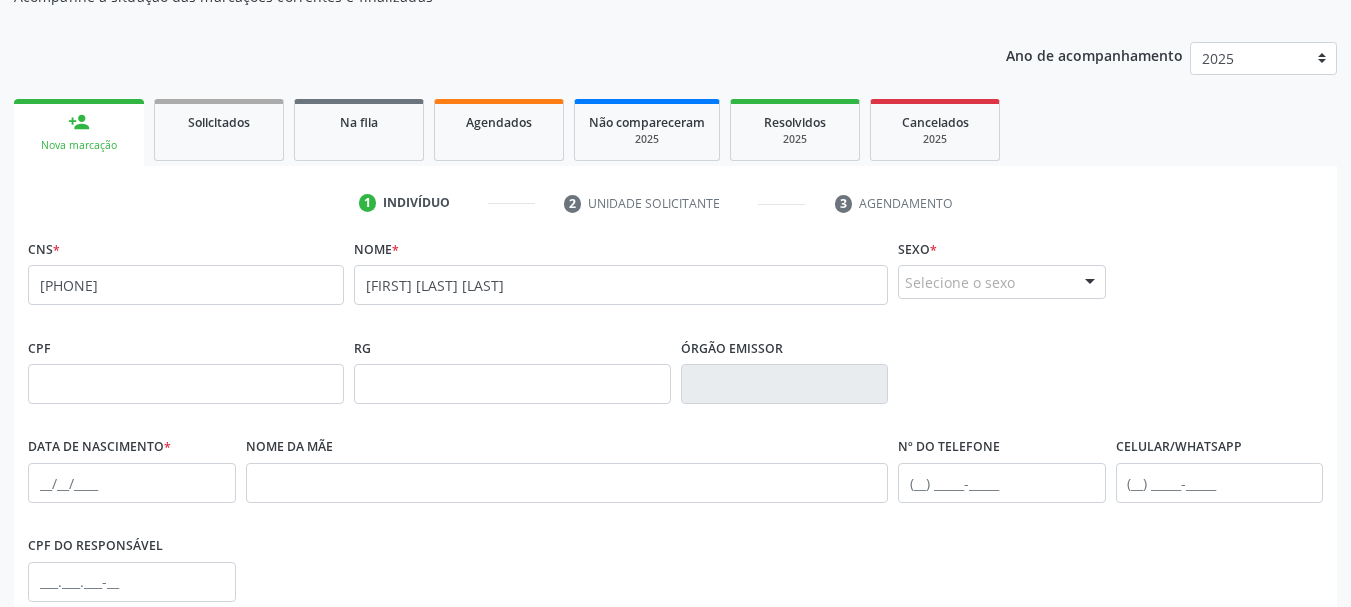 click on "Selecione o sexo" at bounding box center [1002, 282] 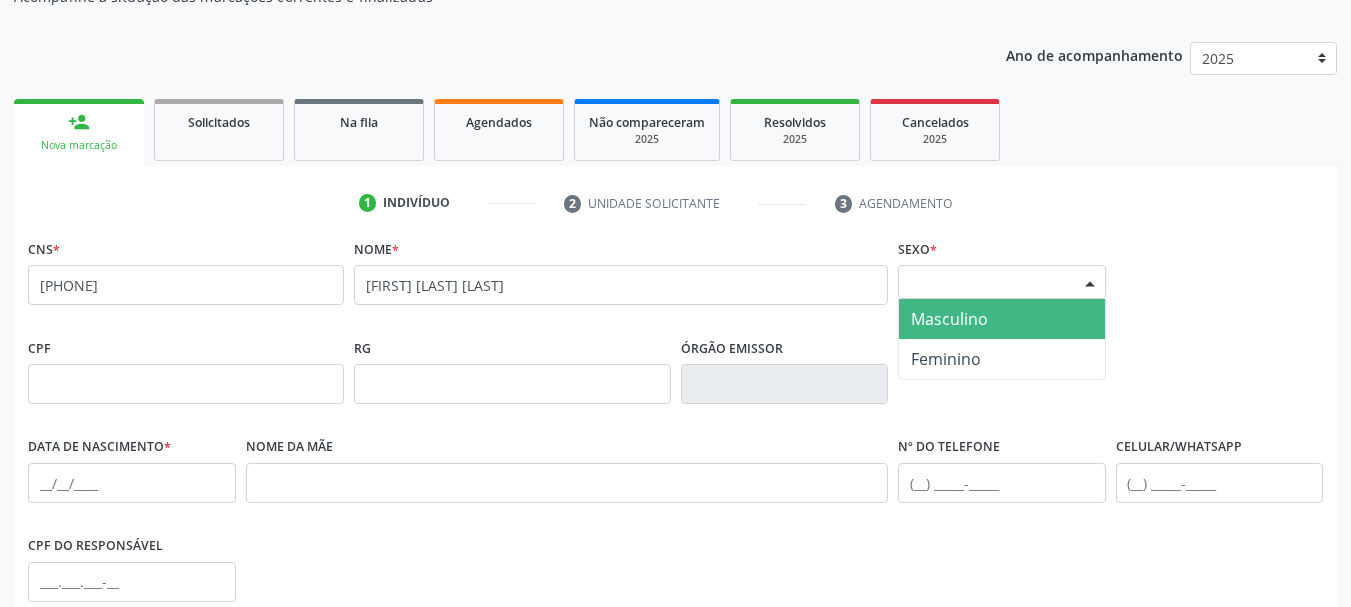 click on "Masculino" at bounding box center (949, 319) 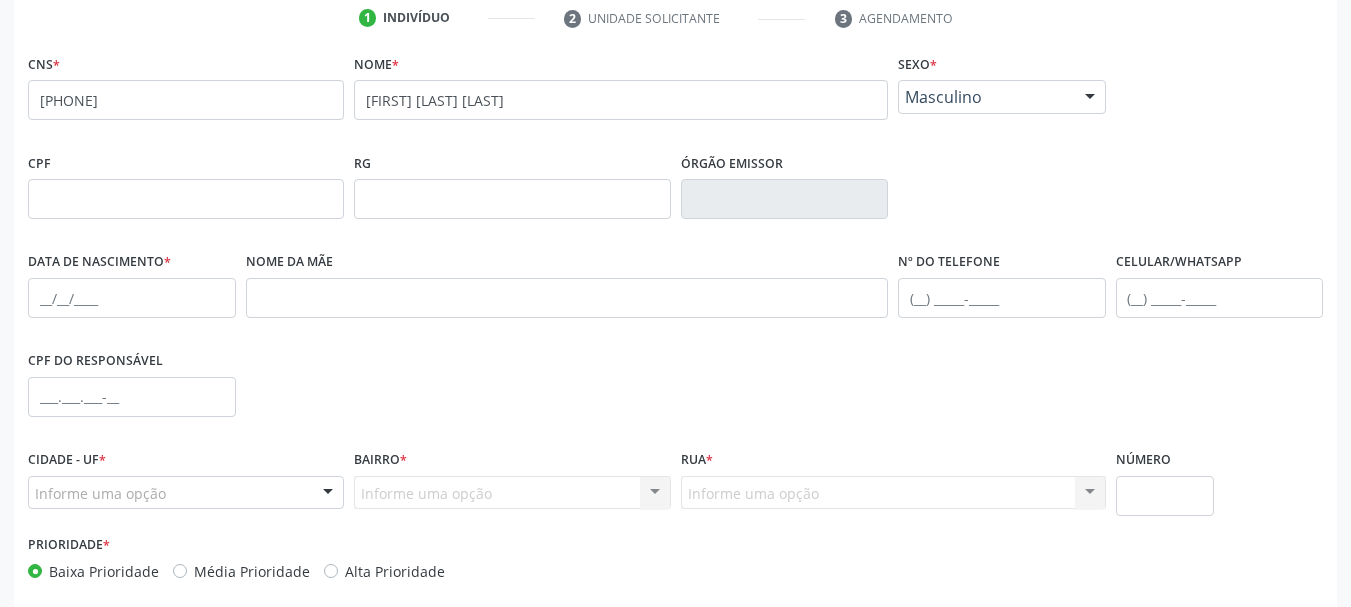 scroll, scrollTop: 400, scrollLeft: 0, axis: vertical 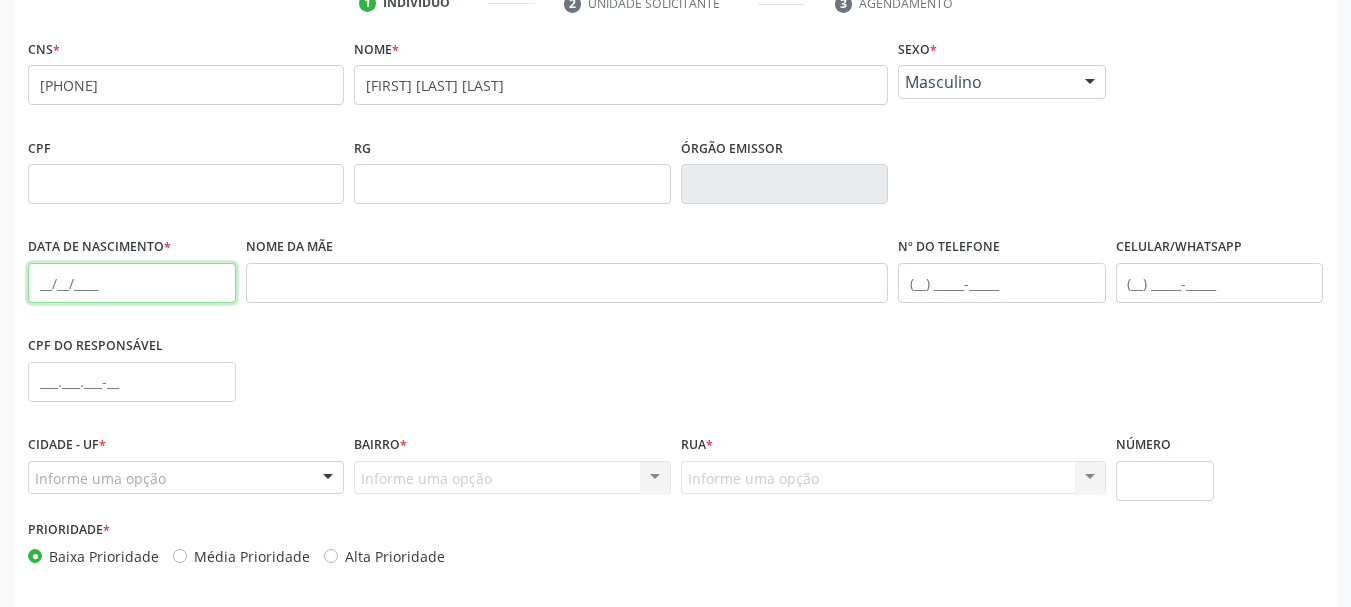 click at bounding box center [132, 283] 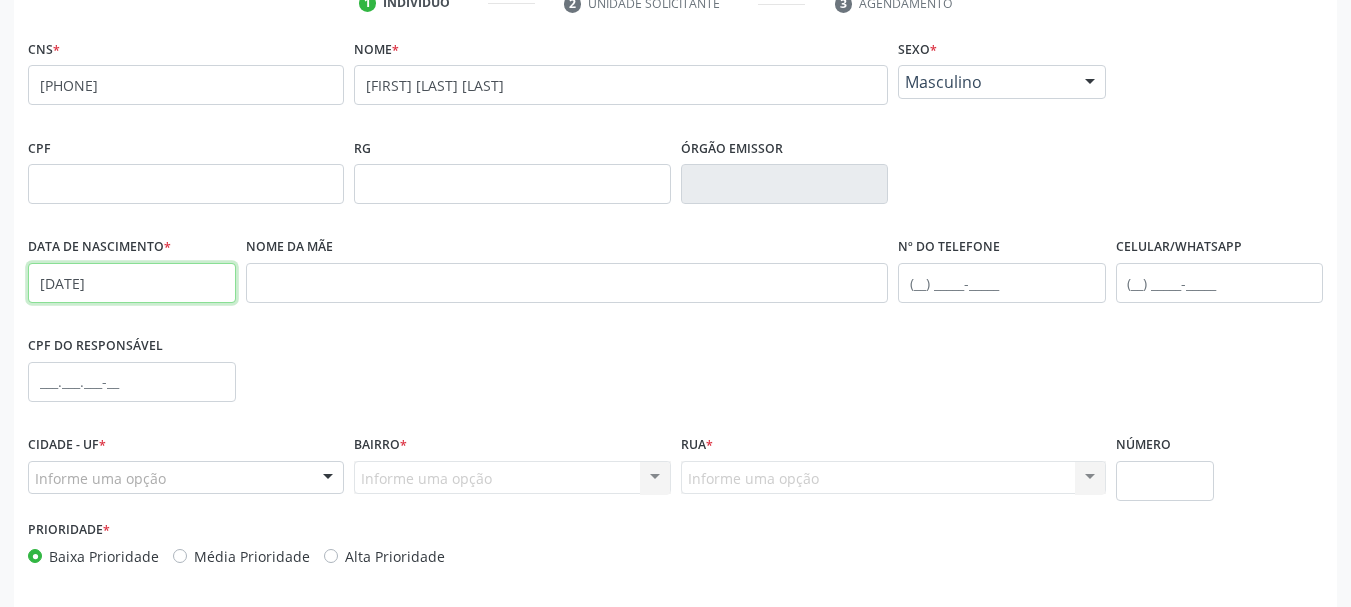 type on "[DATE]" 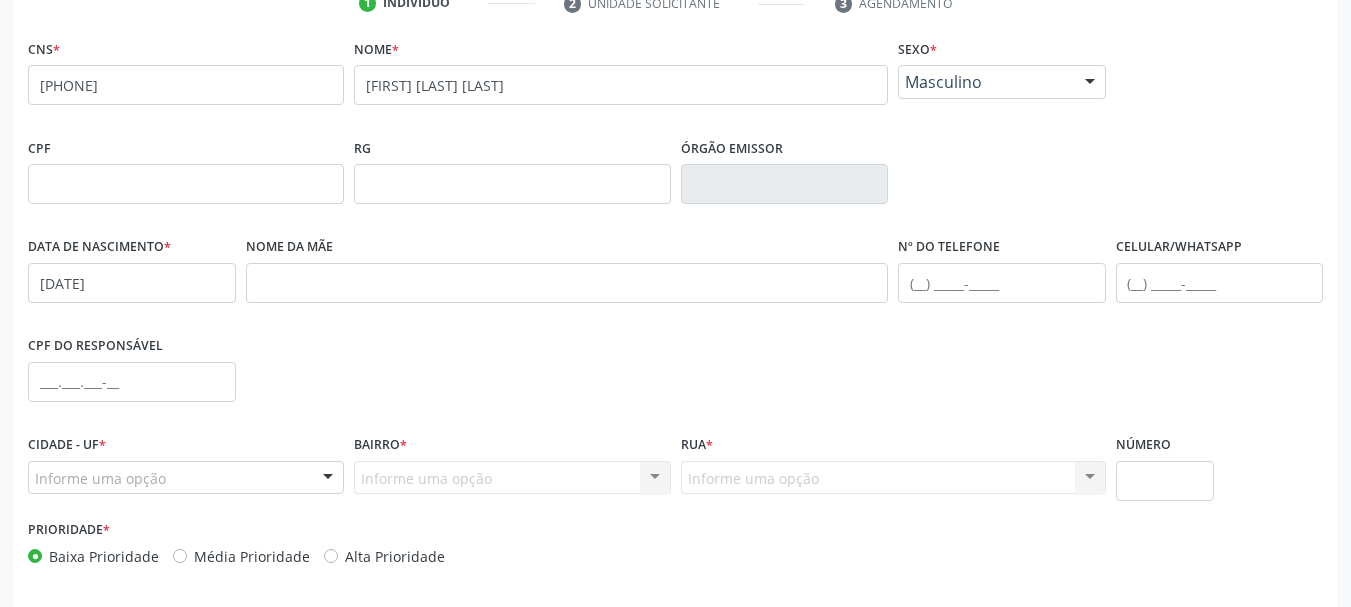click on "Nome da mãe" at bounding box center (567, 281) 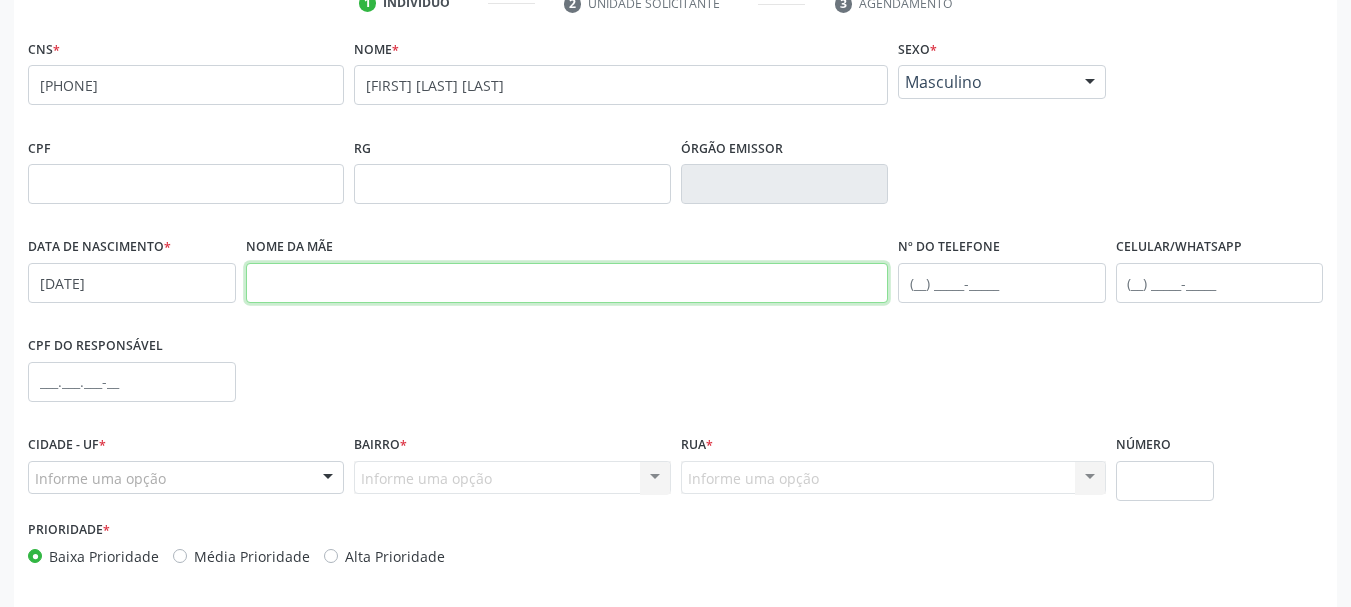 click at bounding box center [567, 283] 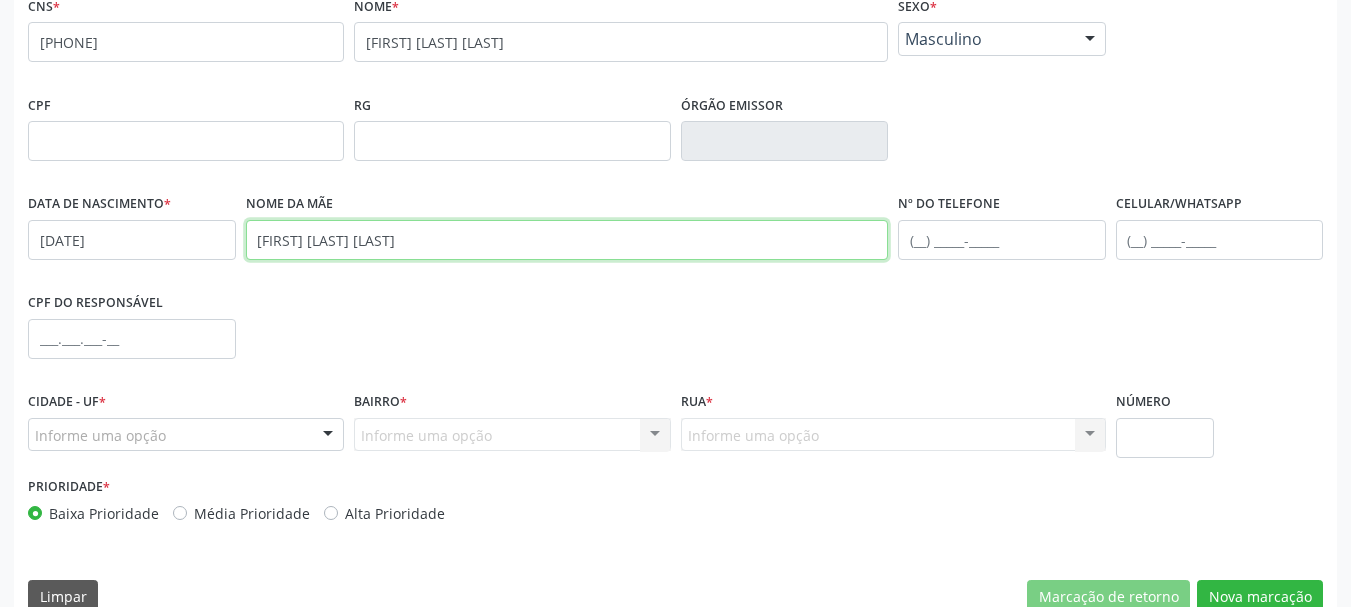 scroll, scrollTop: 477, scrollLeft: 0, axis: vertical 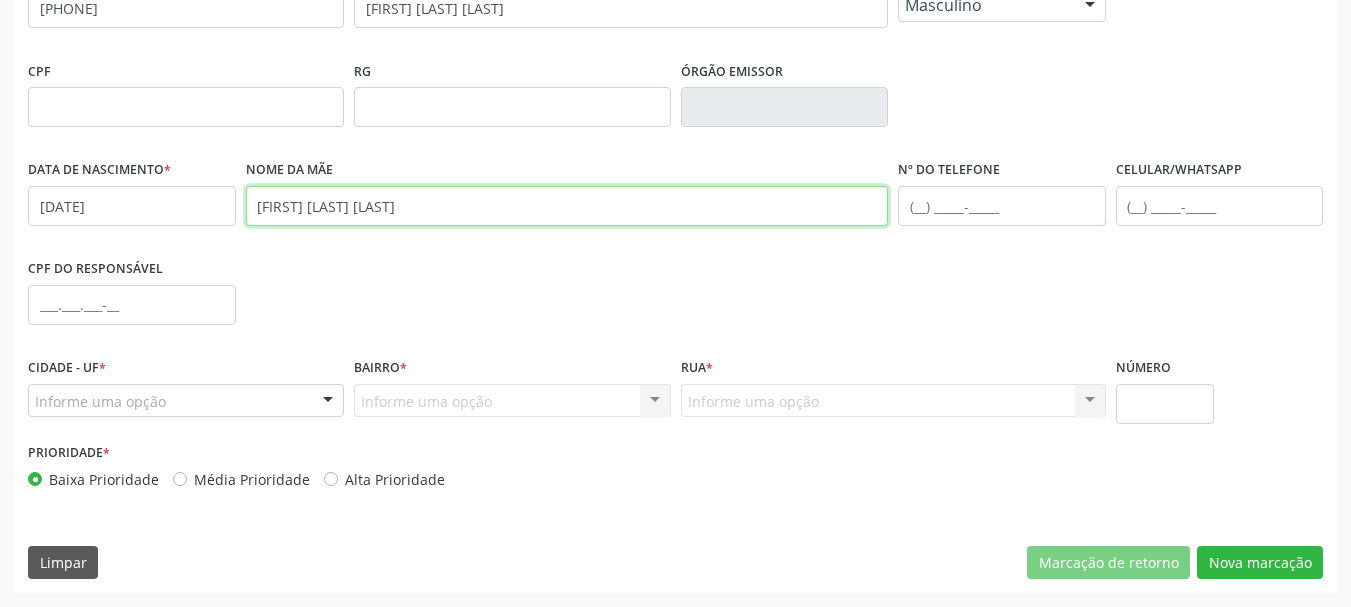 type on "[FIRST] [LAST] [LAST]" 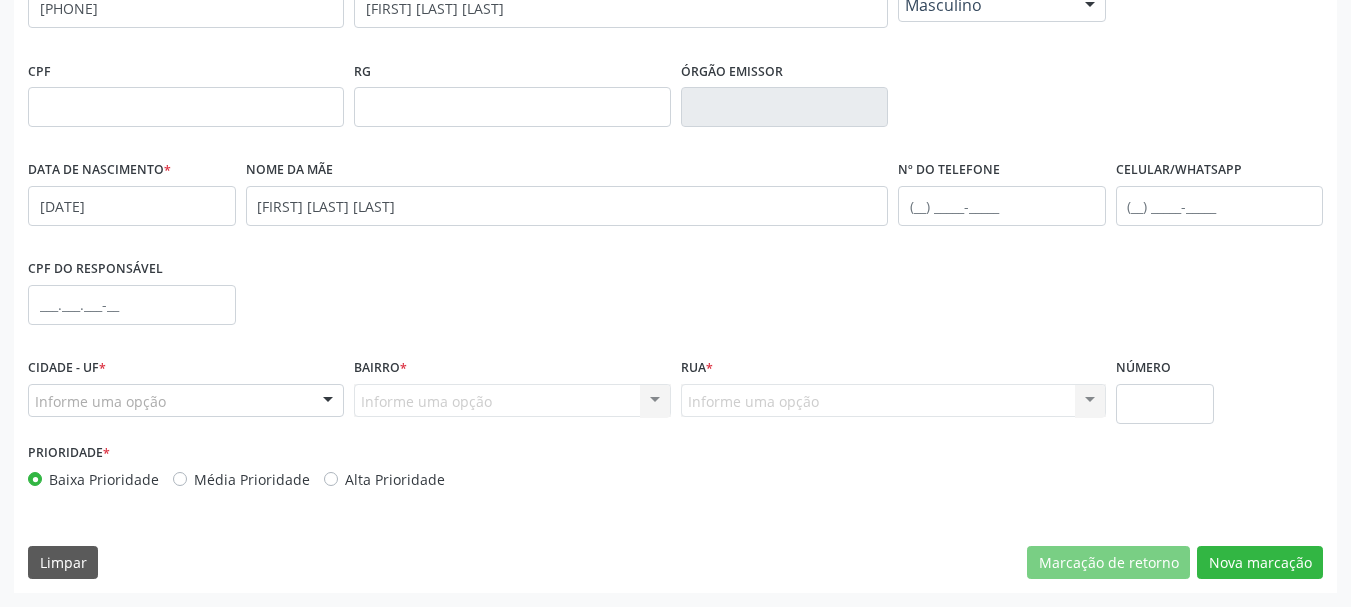 click on "Informe uma opção" at bounding box center (186, 401) 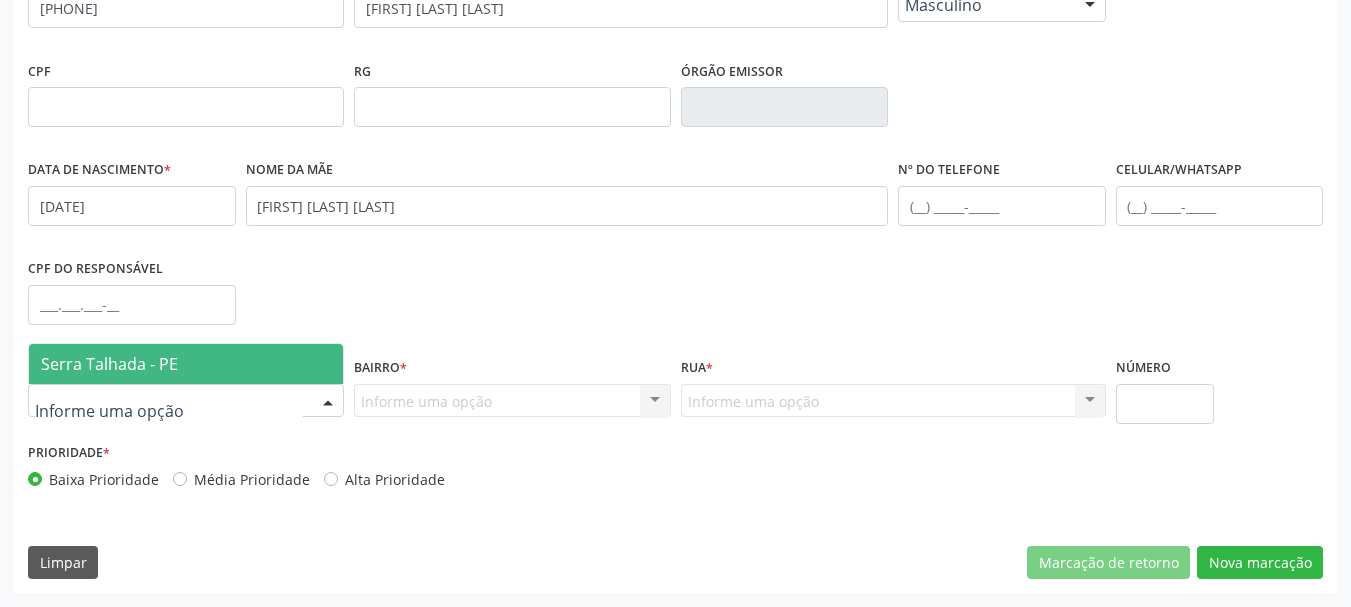 click on "Serra Talhada - PE" at bounding box center (186, 364) 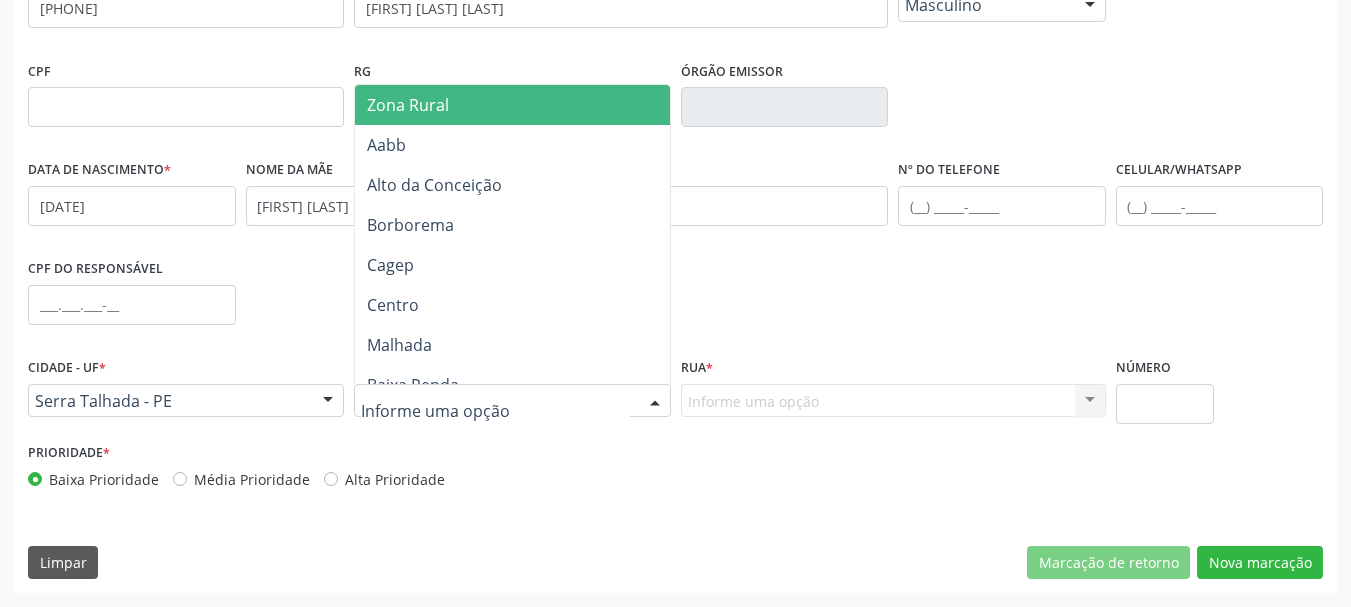 click on "Zona Rural" at bounding box center (408, 105) 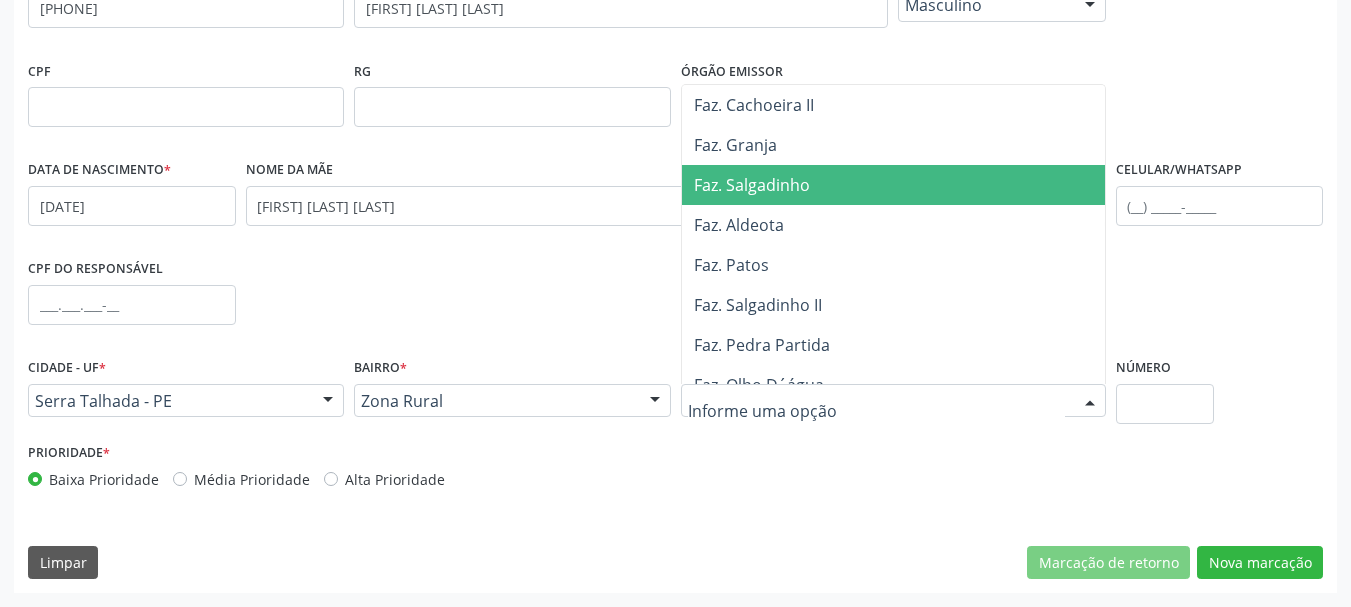 click on "Faz. Granja" at bounding box center [735, 145] 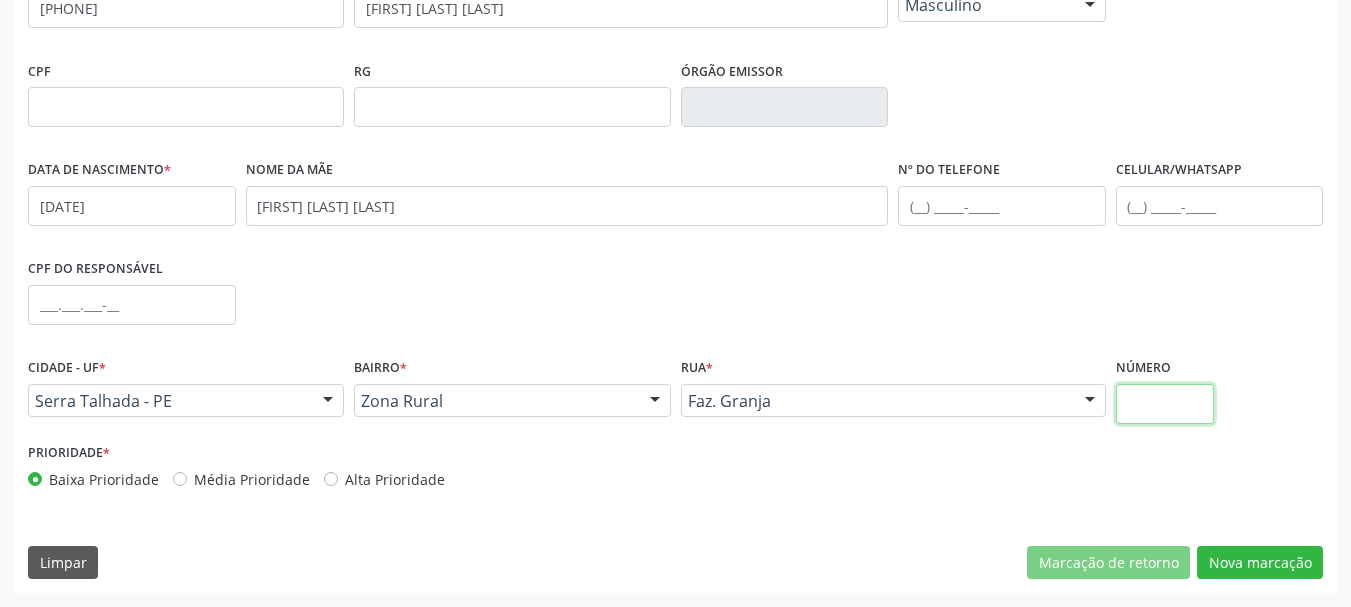 click at bounding box center (1165, 404) 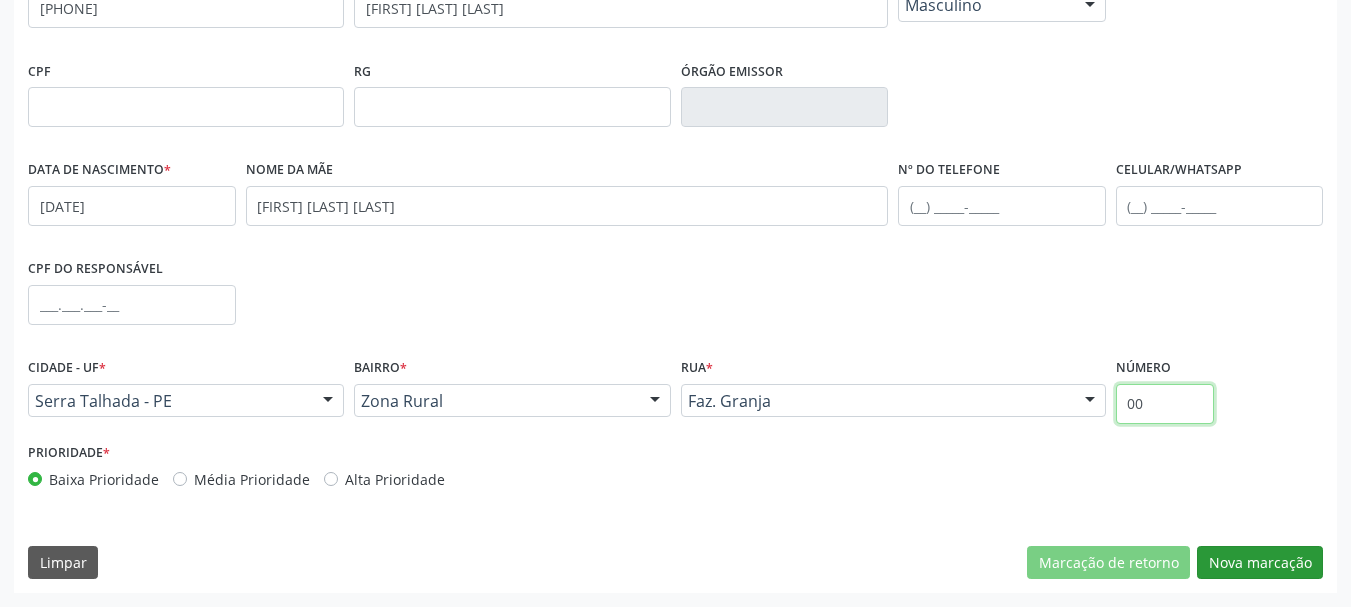 type on "00" 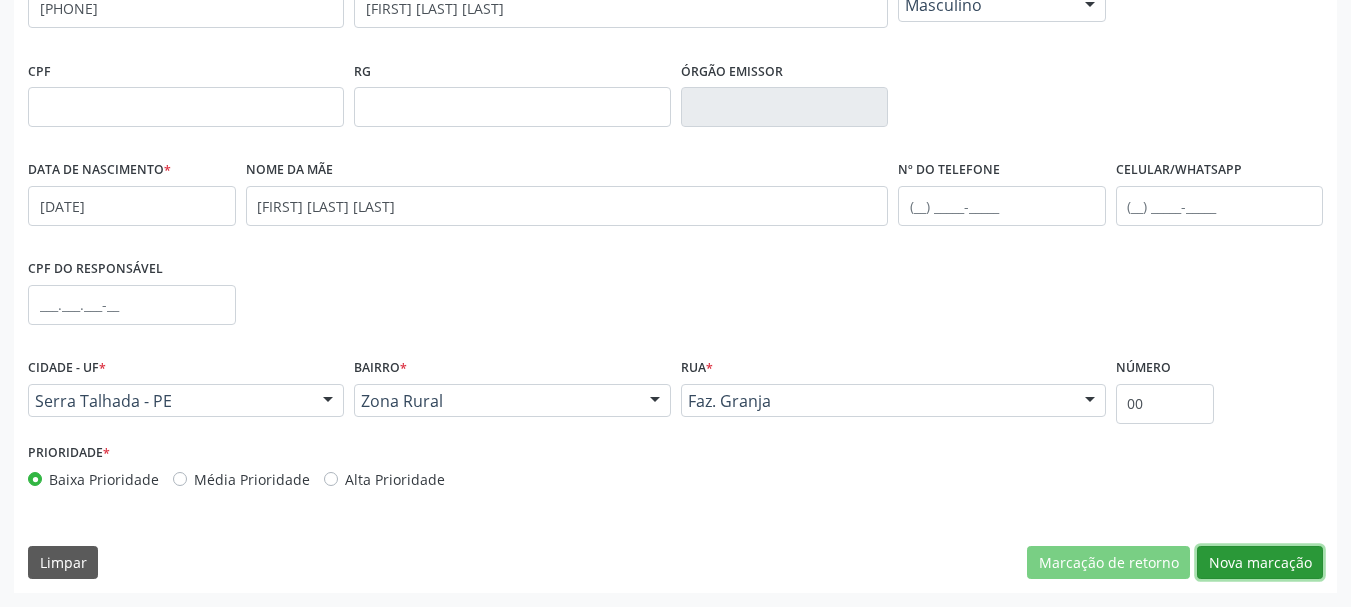 drag, startPoint x: 1276, startPoint y: 563, endPoint x: 1241, endPoint y: 557, distance: 35.510563 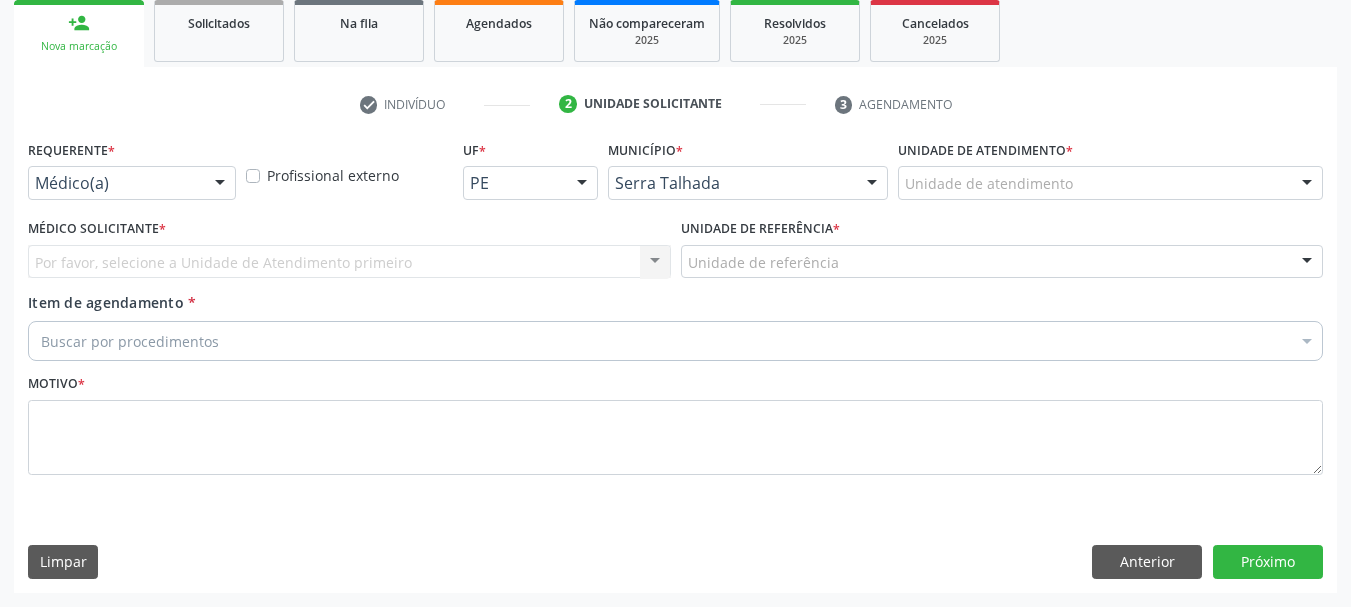 scroll, scrollTop: 299, scrollLeft: 0, axis: vertical 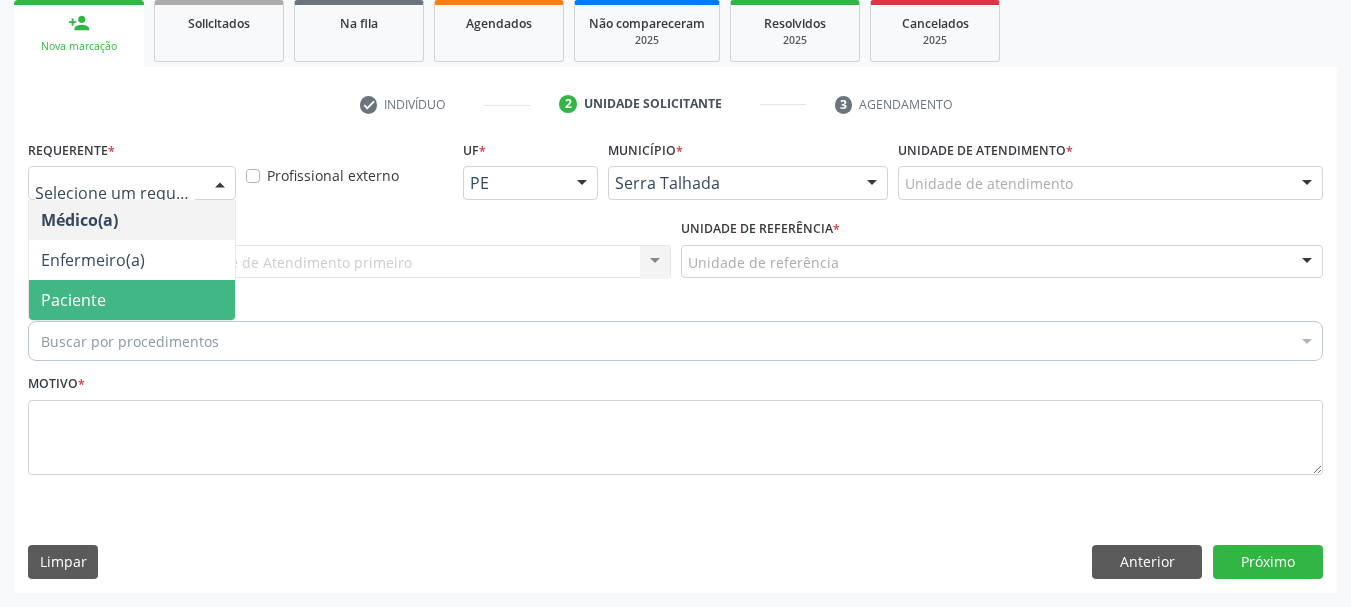 click on "Paciente" at bounding box center (132, 300) 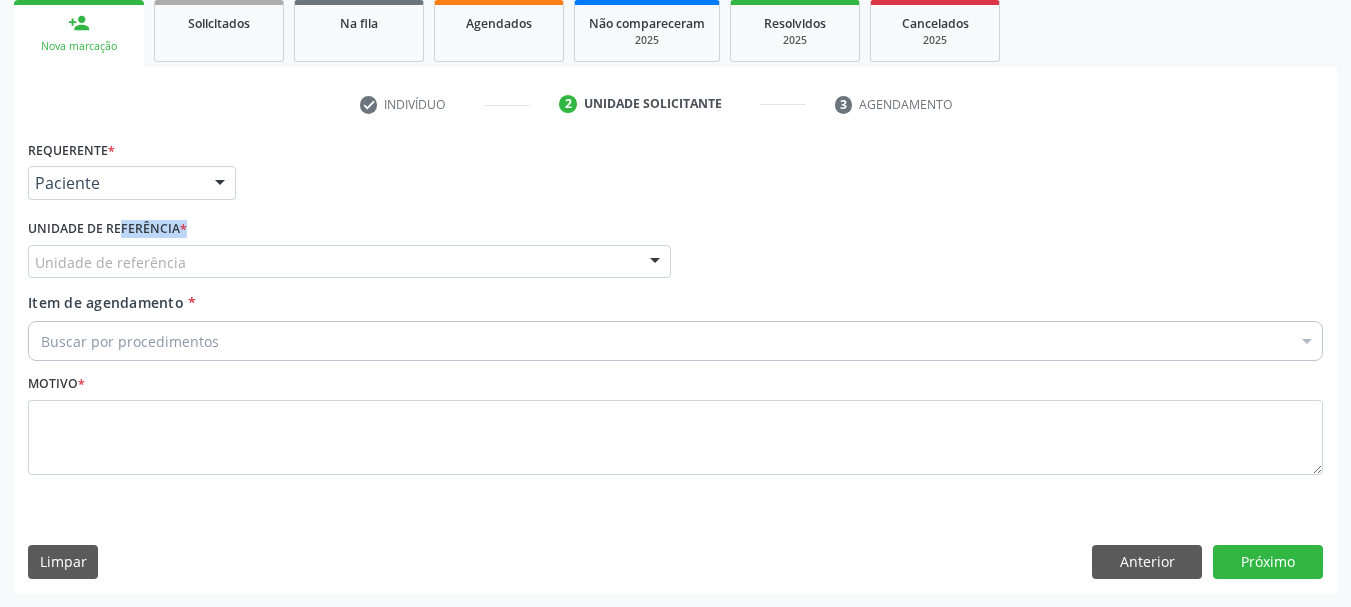 click on "Unidade de referência
*
Unidade de referência
Usf do Mutirao   Usf Cohab   Usf Caicarinha da Penha Tauapiranga   Posto de Saude Bernardo Vieira   Usf Borborema   Usf Bom Jesus I   Usf Ipsep   Usf Sao Cristovao   Usf Santa Rita Bernardo Vieira   Usf Cagep   Usf Caxixola   Usf Bom Jesus II   Usf Malhada Cortada   Usf Alto da Conceicao   Usf Varzea Aabb   Usf Ipsep II   Usf Cohab II   Usf Varzinha   Usf Ipa Faz Nova   Usf Centro I   Usf Vila Bela   Usf Centro II   Usf Luanda Jardim   Usf Ipsep III   Posto de Saude Logradouro   Posto de Saude Poco da Cerca   Posto de Saude de Juazeirinho   Central Regional de Rede de Frio Xi Geres   Hospital Eduardo Campos   Rede de Atencao Ao Covid 19 Leitos de Retaguarda Municipal   Posto de Saude Malhada da Areia   Posto de Saude Malhada do Jua   Vigilancia Epidemiologica   Central de Regulacao Medica das Urgencias Serra Talhada Pe   Usb Base Samu Serra Talhada   Usa Base Samu Serra Talhada   3 Grupamento de Bombeiros" at bounding box center [349, 246] 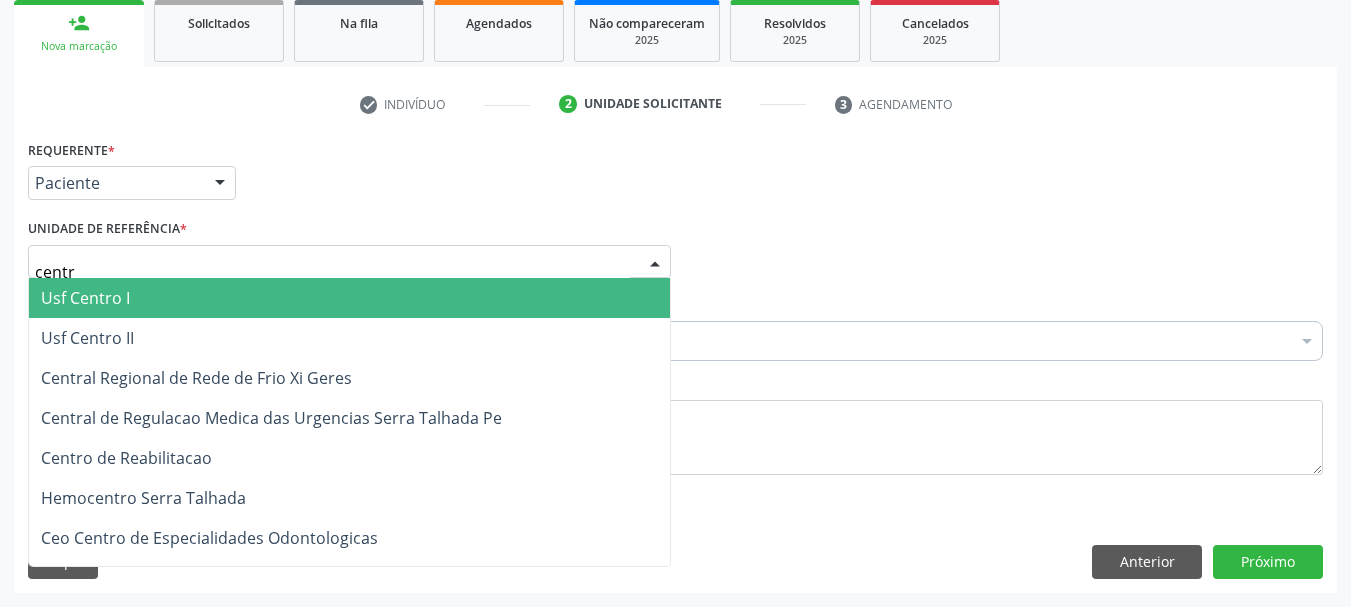 type on "centro" 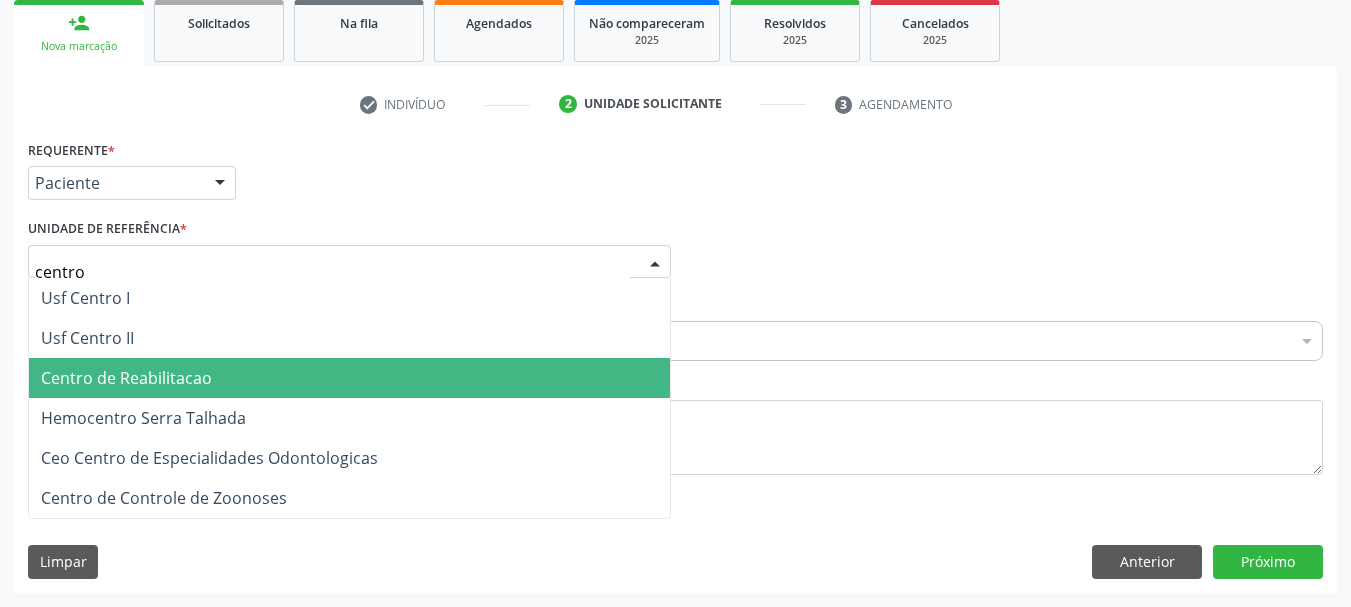 click on "Centro de Reabilitacao" at bounding box center (349, 378) 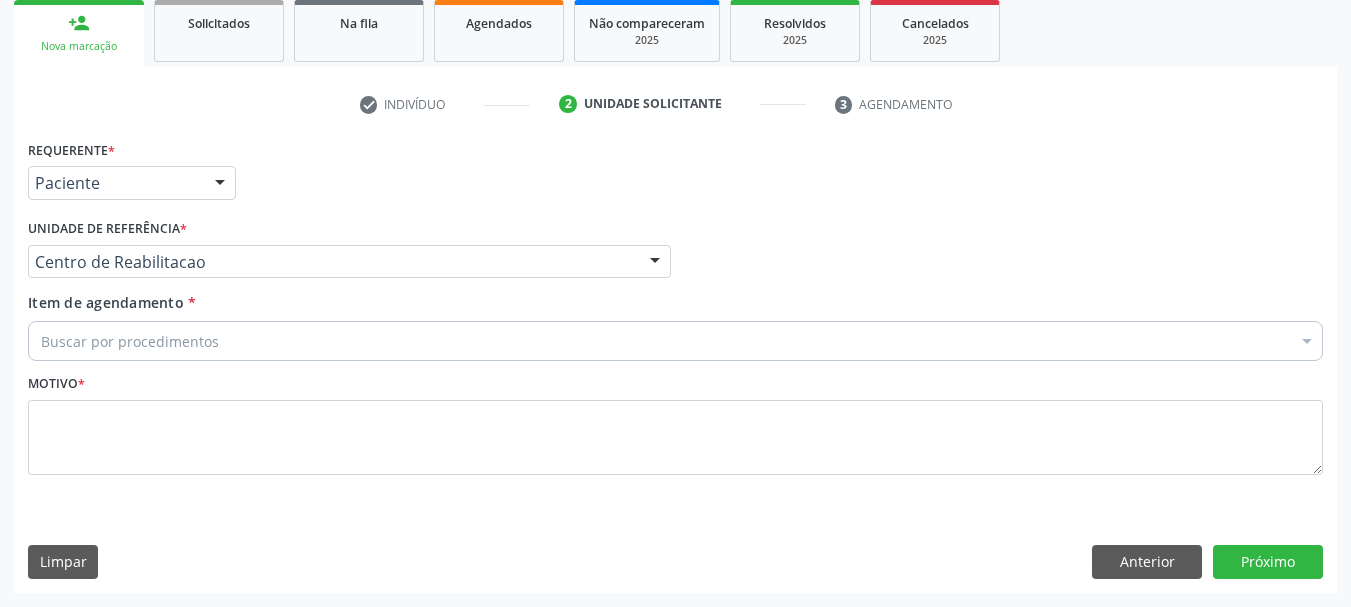 click on "Buscar por procedimentos" at bounding box center [675, 341] 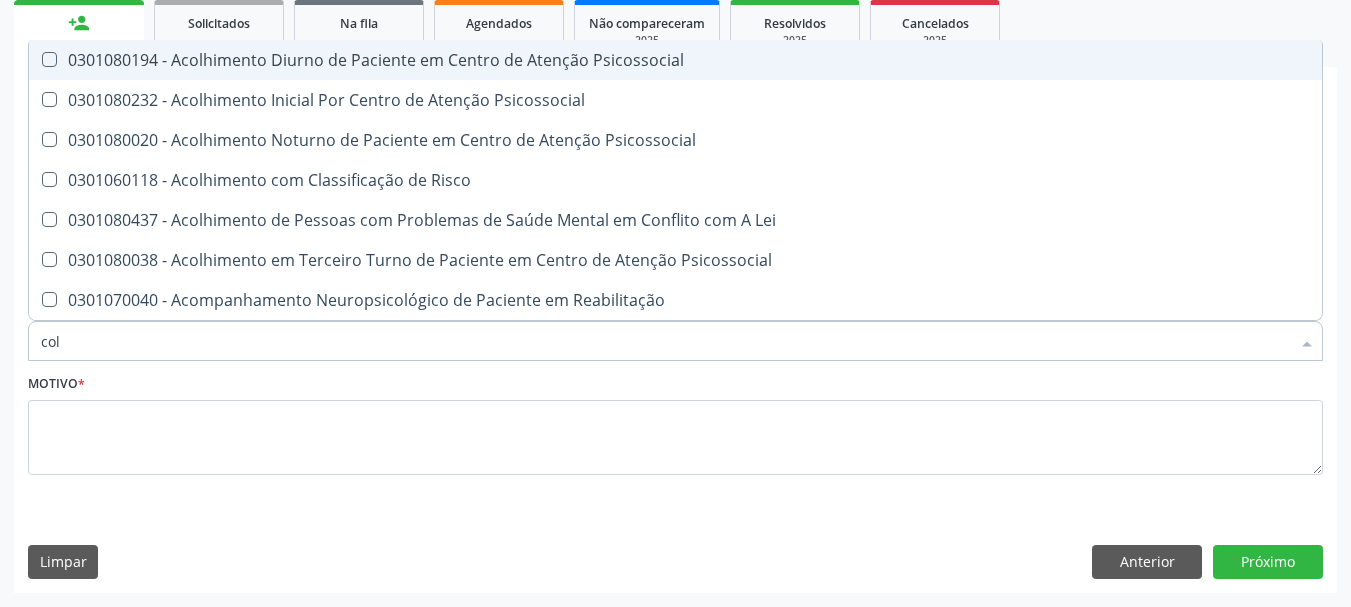 click on "col" at bounding box center (665, 341) 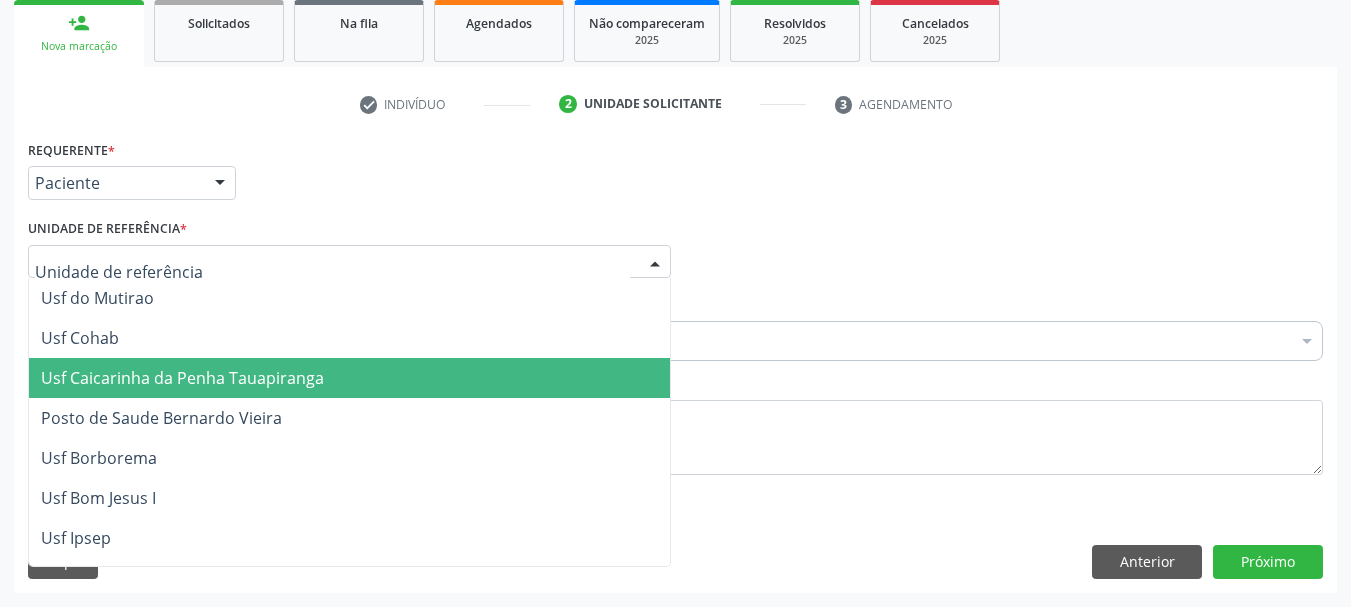 click on "Requerente
*
Paciente         Médico(a)   Enfermeiro(a)   Paciente
Nenhum resultado encontrado para: "   "
Não há nenhuma opção para ser exibida.
UF
[STATE]         [STATE]
Nenhum resultado encontrado para: "   "
Não há nenhuma opção para ser exibida.
Município
Serra Talhada         Serra Talhada
Nenhum resultado encontrado para: "   "
Não há nenhuma opção para ser exibida.
Médico Solicitante
Por favor, selecione a Unidade de Atendimento primeiro
Nenhum resultado encontrado para: "   "
Não há nenhuma opção para ser exibida.
Unidade de referência
*
Usf do Mutirao   Usf Cohab   Usf Caicarinha da Penha Tauapiranga   Posto de Saude [FIRST] [LAST]   Usf Borborema   Usf Bom Jesus I   Usf Ipsep   Usf Sao Cristovao     Usf Cagep" at bounding box center (675, 319) 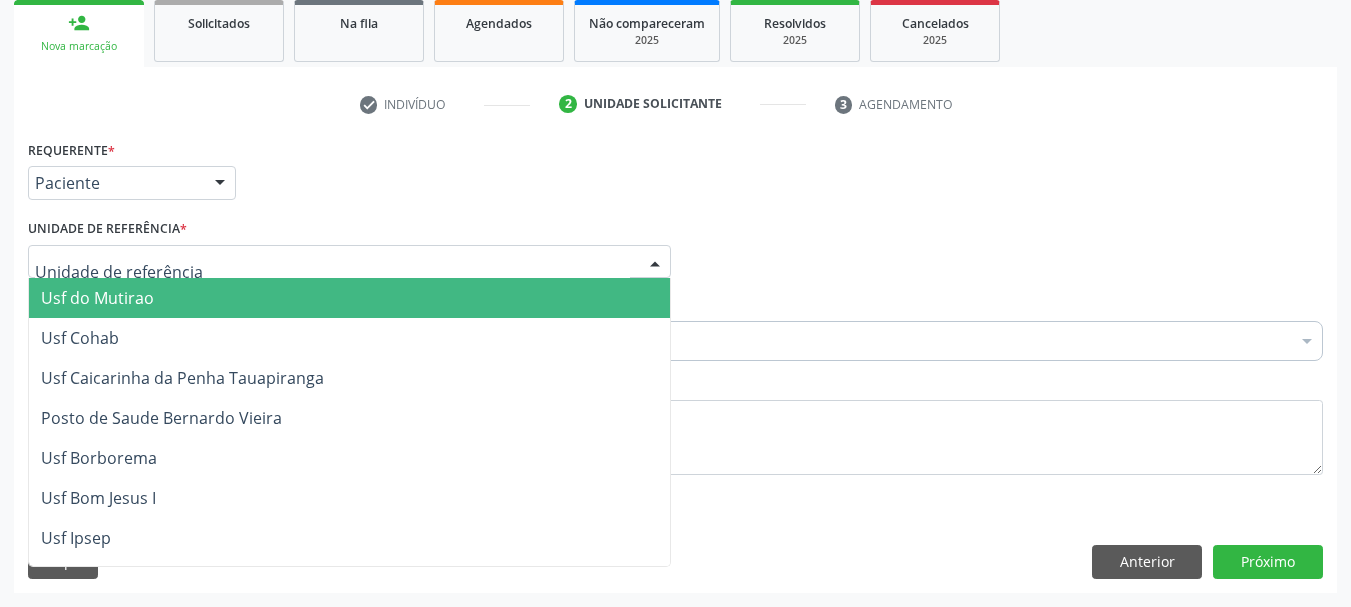 click on "Requerente
*
Paciente         Médico(a)   Enfermeiro(a)   Paciente
Nenhum resultado encontrado para: "   "
Não há nenhuma opção para ser exibida.
UF
PE         PE
Nenhum resultado encontrado para: "   "
Não há nenhuma opção para ser exibida.
Município
Serra Talhada         Serra Talhada
Nenhum resultado encontrado para: "   "
Não há nenhuma opção para ser exibida." at bounding box center (675, 174) 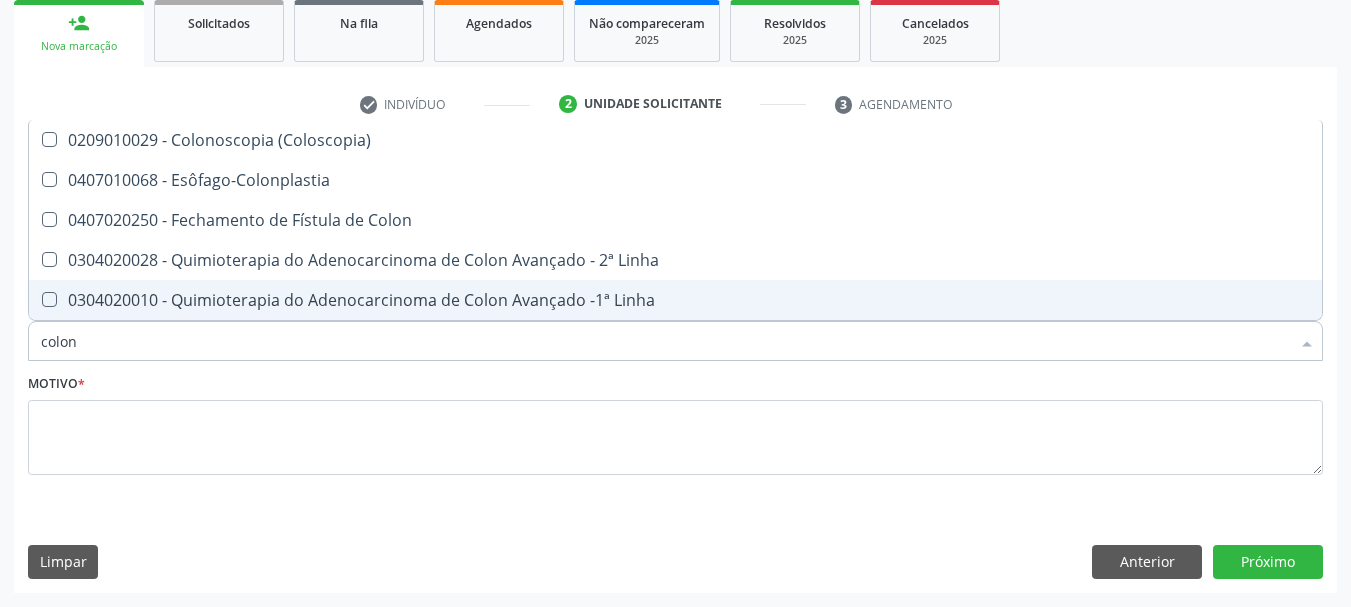 type on "colono" 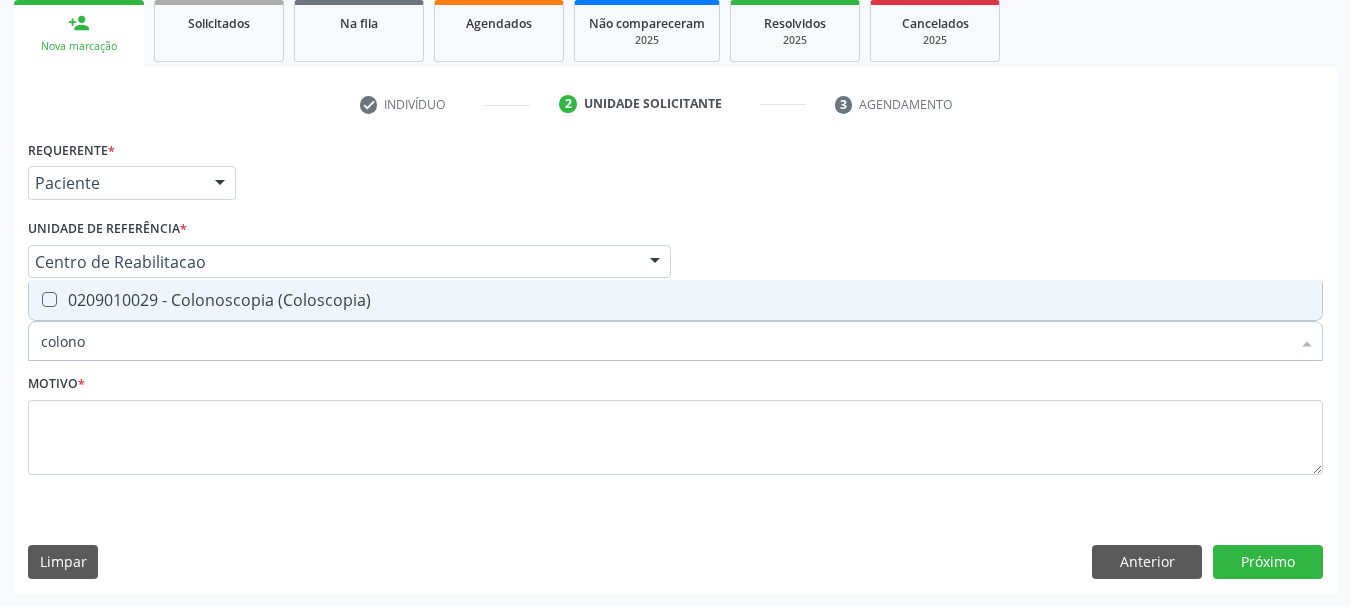 click on "0209010029 - Colonoscopia (Coloscopia)" at bounding box center (675, 300) 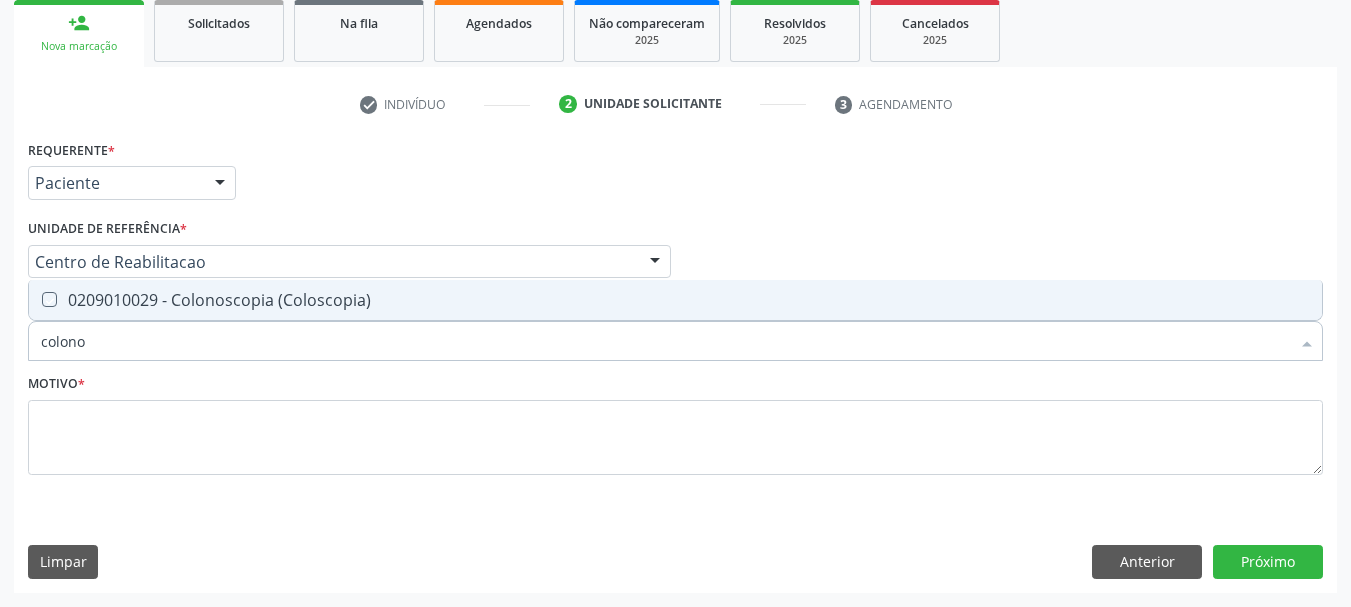 checkbox on "true" 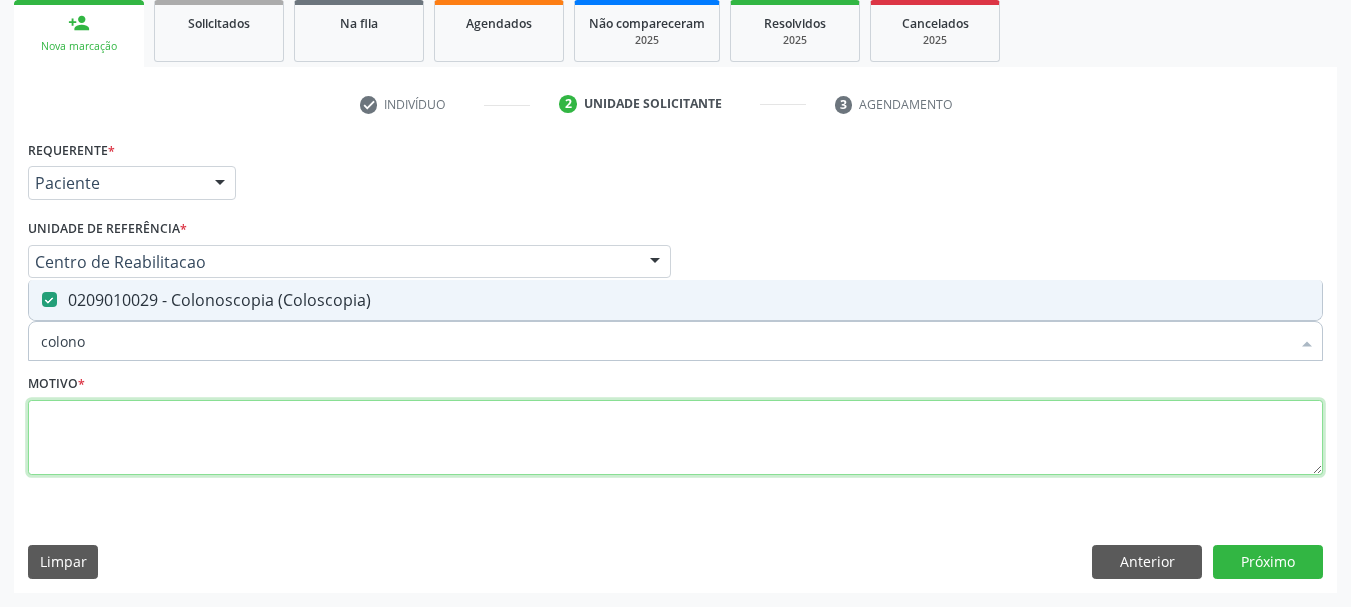 click at bounding box center [675, 438] 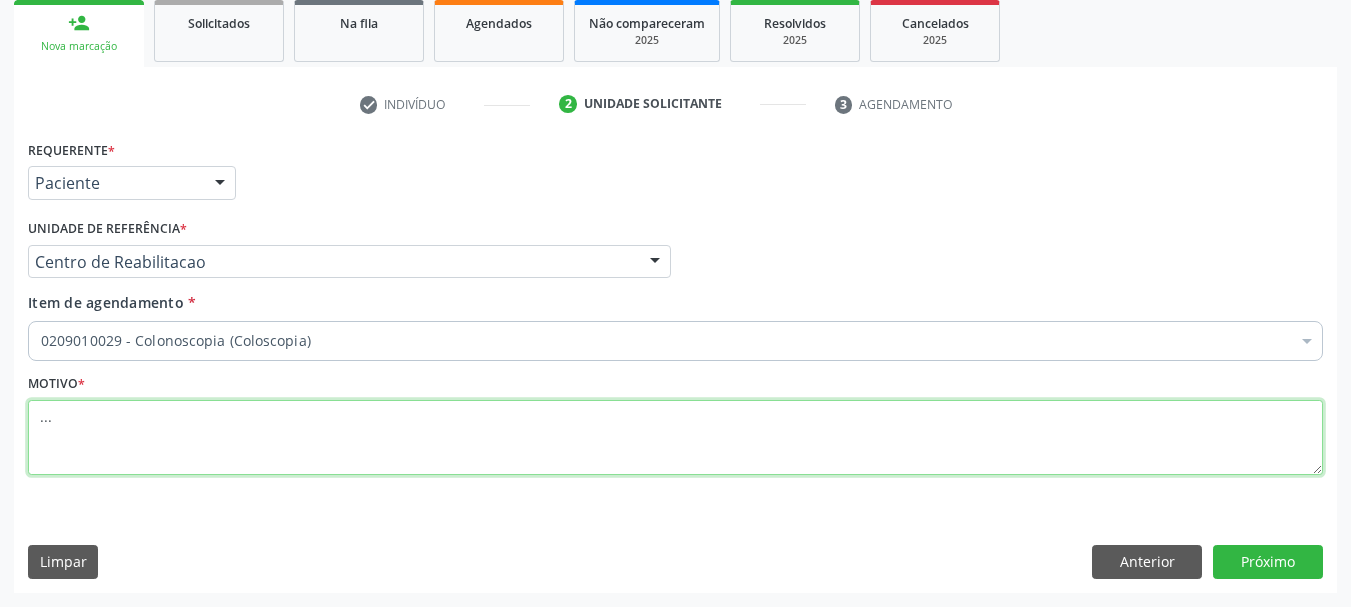 type on "..." 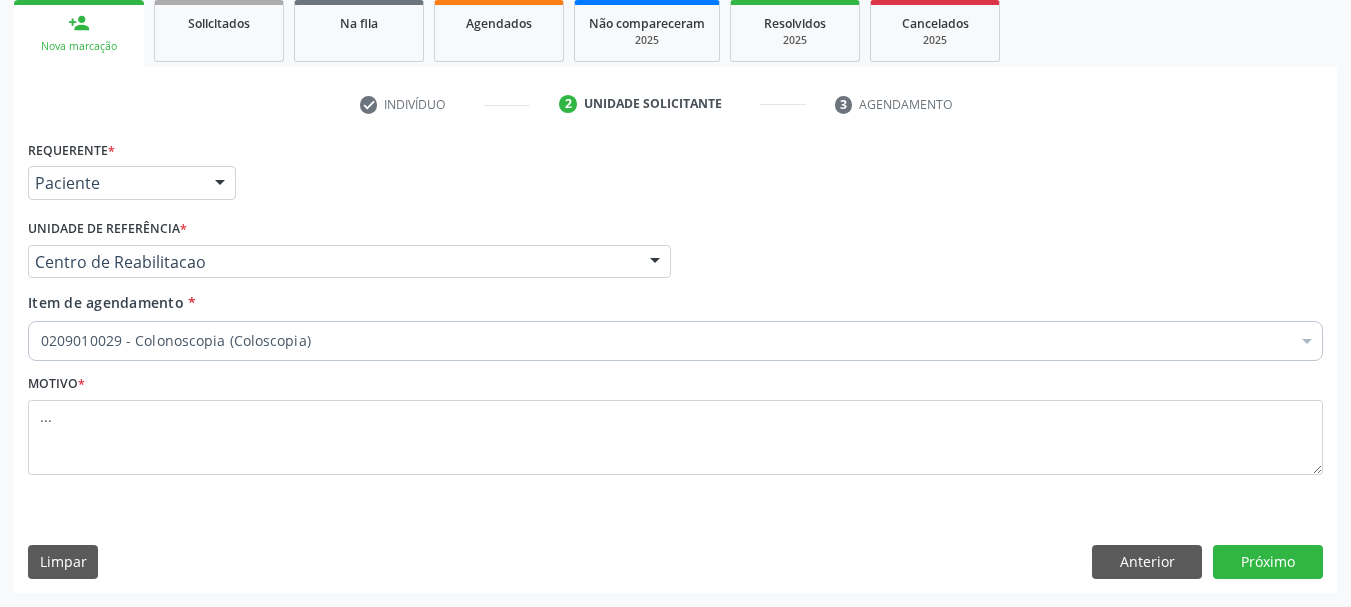 click on "Requerente
*
Paciente         Médico(a)   Enfermeiro(a)   Paciente
Nenhum resultado encontrado para: "   "
Não há nenhuma opção para ser exibida.
UF
PE         PE
Nenhum resultado encontrado para: "   "
Não há nenhuma opção para ser exibida.
Município
Serra Talhada         Serra Talhada
Nenhum resultado encontrado para: "   "
Não há nenhuma opção para ser exibida.
Médico Solicitante
Por favor, selecione a Unidade de Atendimento primeiro
Nenhum resultado encontrado para: "   "
Não há nenhuma opção para ser exibida.
Unidade de referência
*
Centro de Reabilitacao         Usf do Mutirao   Usf Cohab   Usf Caicarinha da Penha Tauapiranga   Posto de Saude Bernardo Vieira   Usf Borborema   Usf Bom Jesus I   Usf Ipsep   Usf Sao Cristovao" at bounding box center [675, 363] 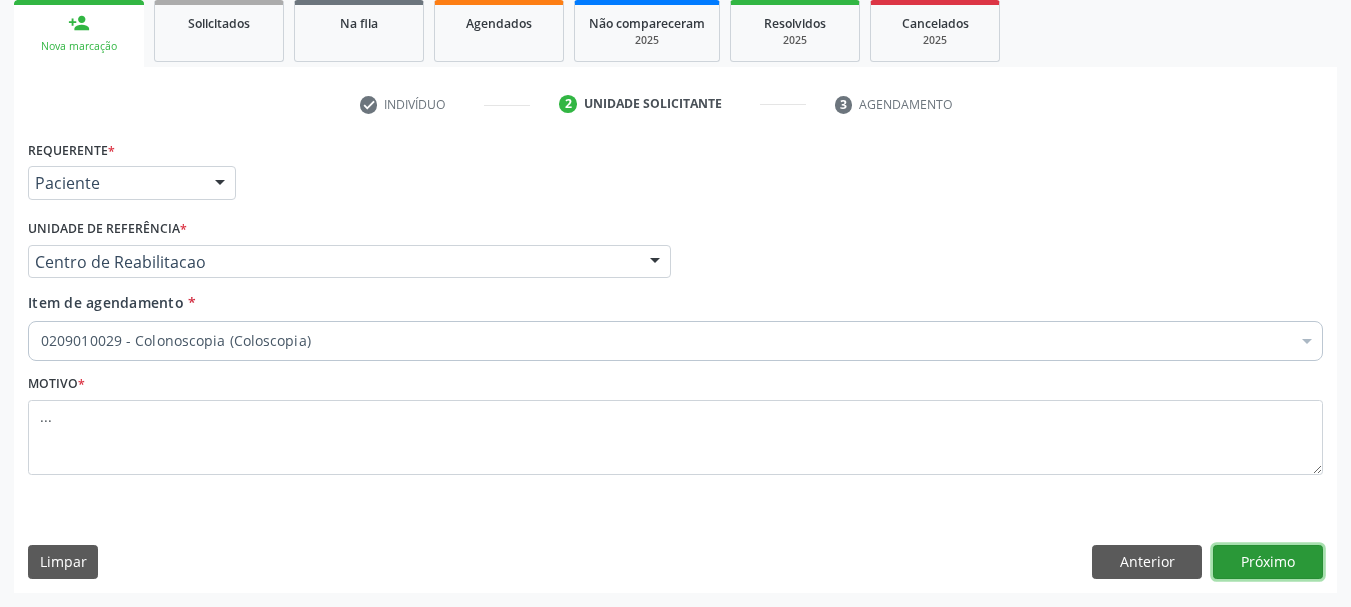 click on "Próximo" at bounding box center (1268, 562) 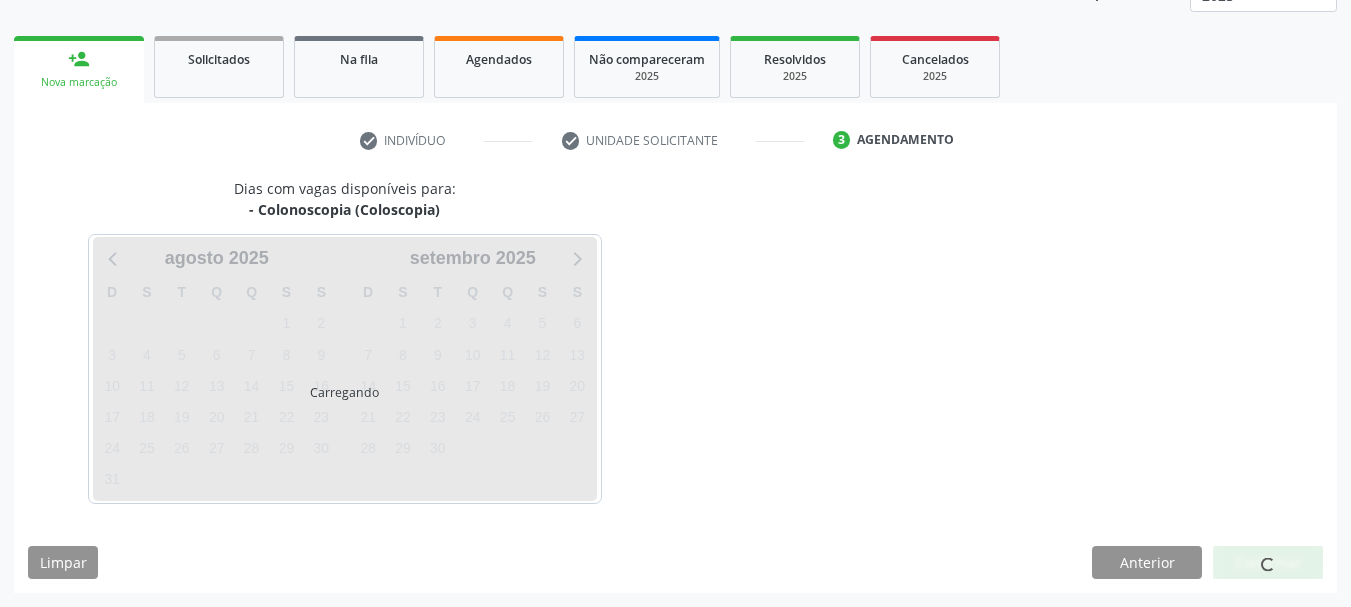 scroll, scrollTop: 263, scrollLeft: 0, axis: vertical 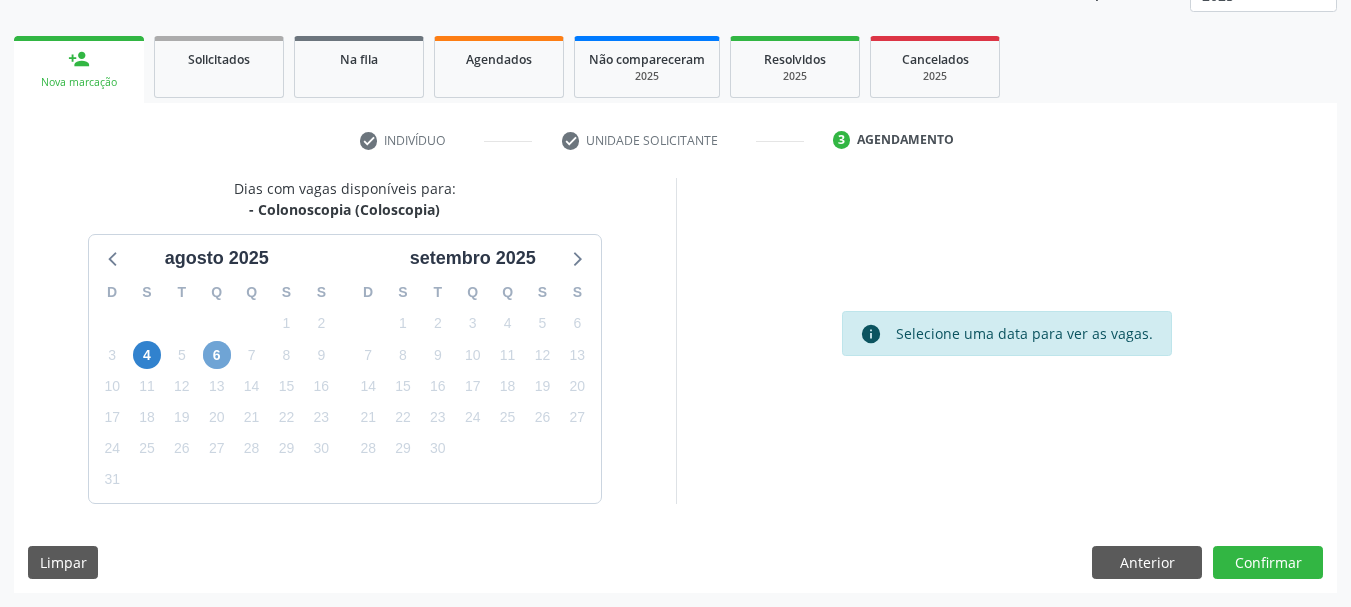 click on "6" at bounding box center [217, 355] 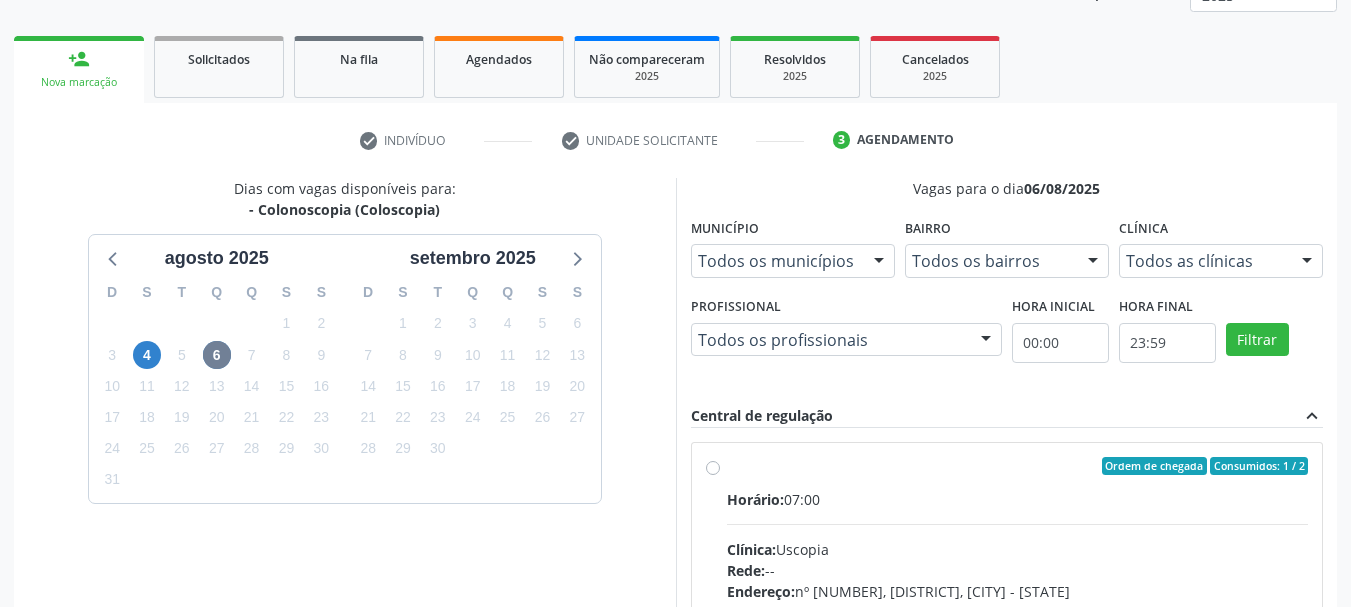 click on "Ordem de chegada
Consumidos: 1 / 2
Horário:   07:00
Clínica:  Uscopia
Rede:
--
Endereço:   nº [NUMBER], [DISTRICT], [CITY] - [STATE]
Telefone:   --
Profissional:
--
Informações adicionais sobre o atendimento
Idade de atendimento:
Sem restrição
Gênero(s) atendido(s):
Sem restrição
Informações adicionais:
--" at bounding box center (1018, 610) 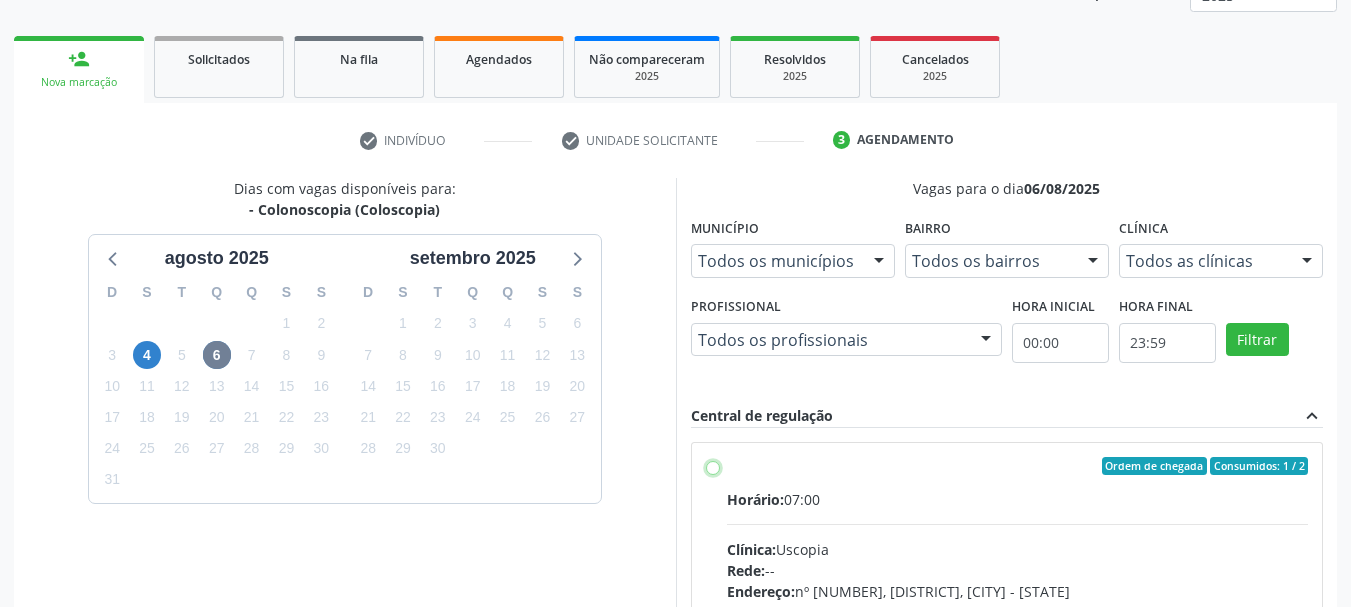 click on "Ordem de chegada
Consumidos: 1 / 2
Horário:   07:00
Clínica:  Uscopia
Rede:
--
Endereço:   nº [NUMBER], [DISTRICT], [CITY] - [STATE]
Telefone:   --
Profissional:
--
Informações adicionais sobre o atendimento
Idade de atendimento:
Sem restrição
Gênero(s) atendido(s):
Sem restrição
Informações adicionais:
--" at bounding box center (713, 466) 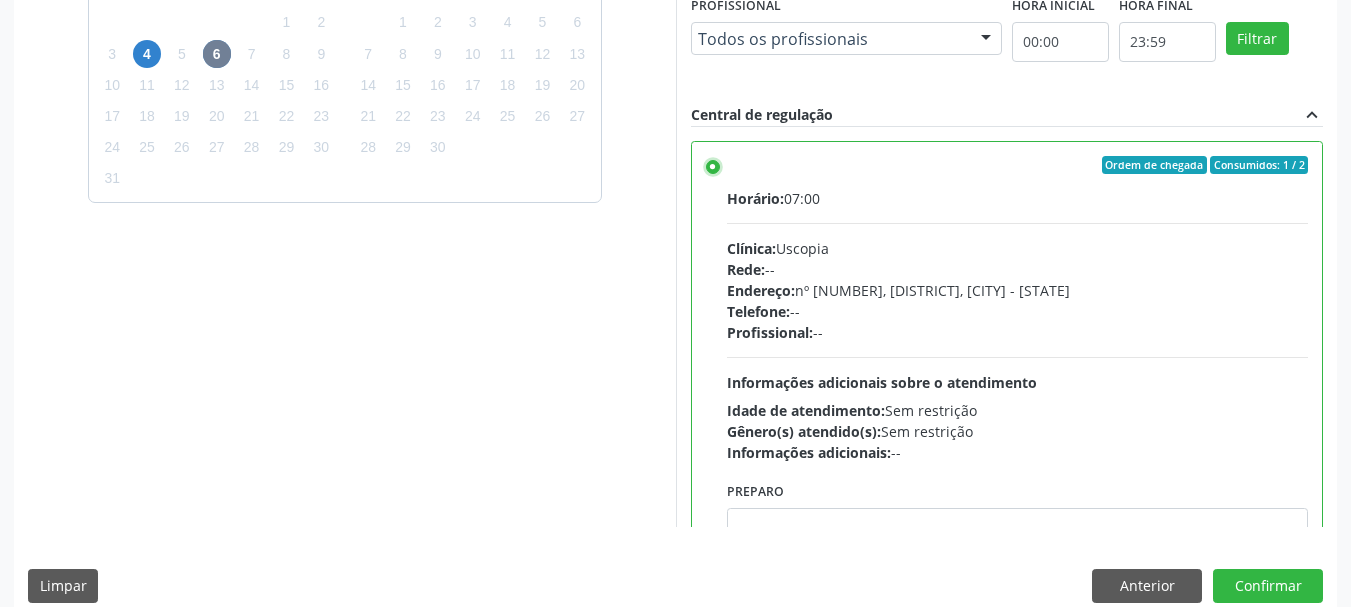 scroll, scrollTop: 588, scrollLeft: 0, axis: vertical 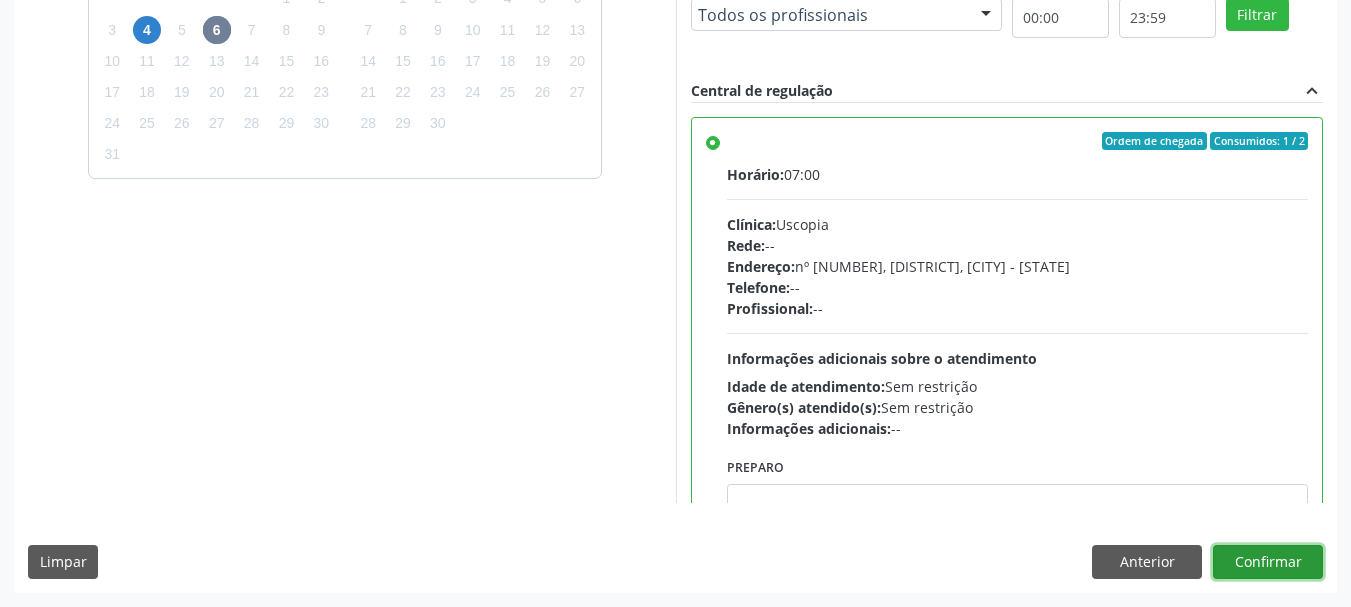 click on "Confirmar" at bounding box center [1268, 562] 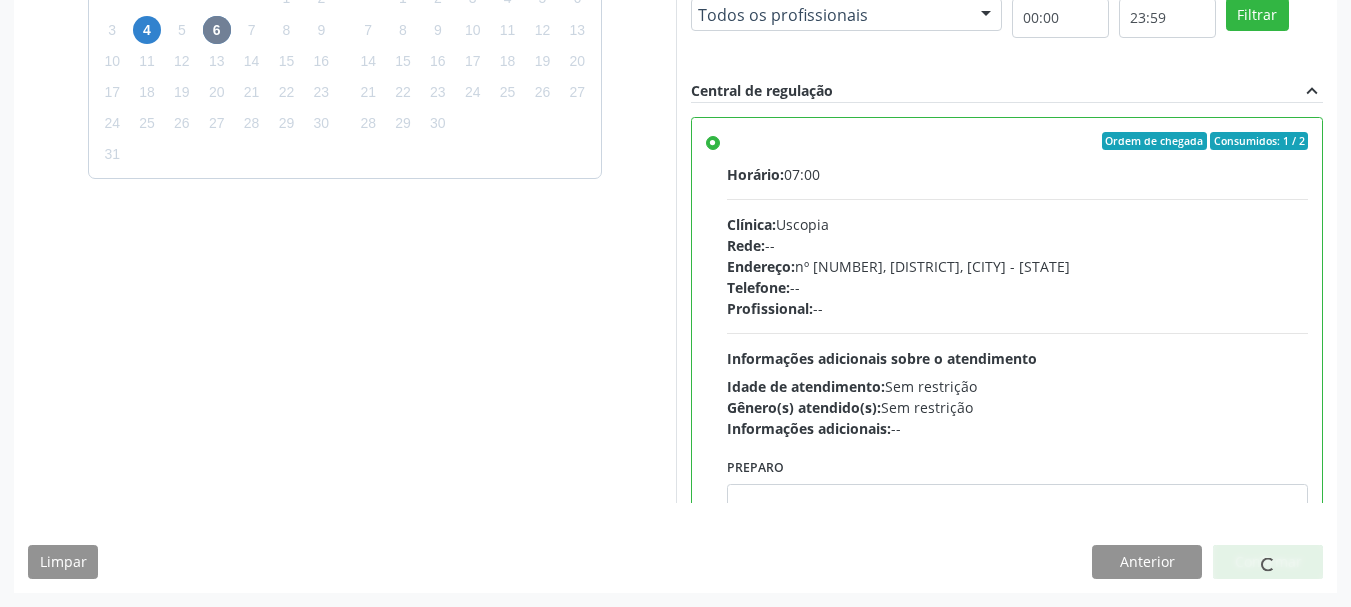scroll, scrollTop: 60, scrollLeft: 0, axis: vertical 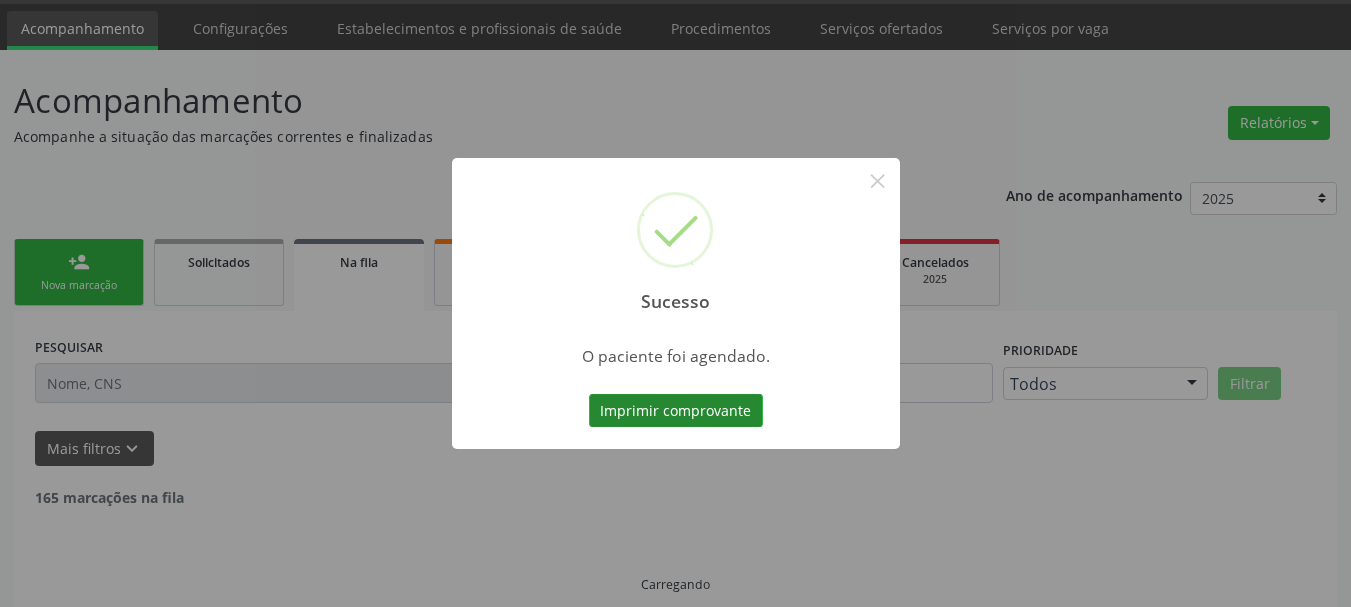 click on "Imprimir comprovante" at bounding box center (676, 411) 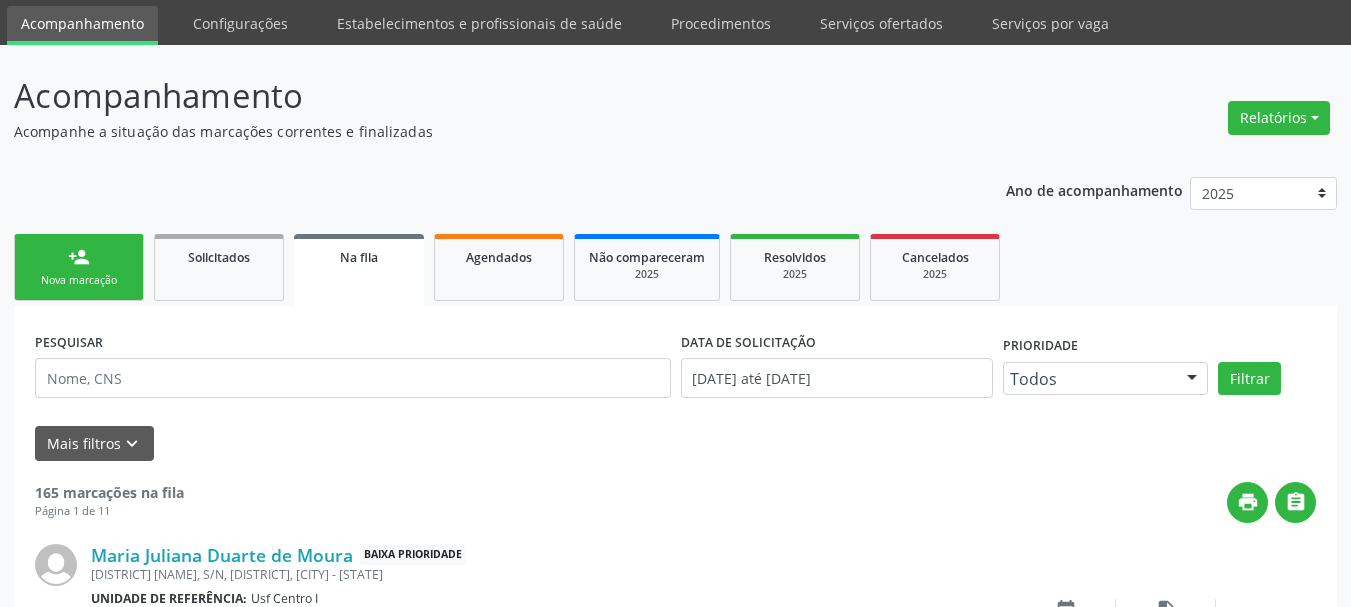scroll, scrollTop: 100, scrollLeft: 0, axis: vertical 